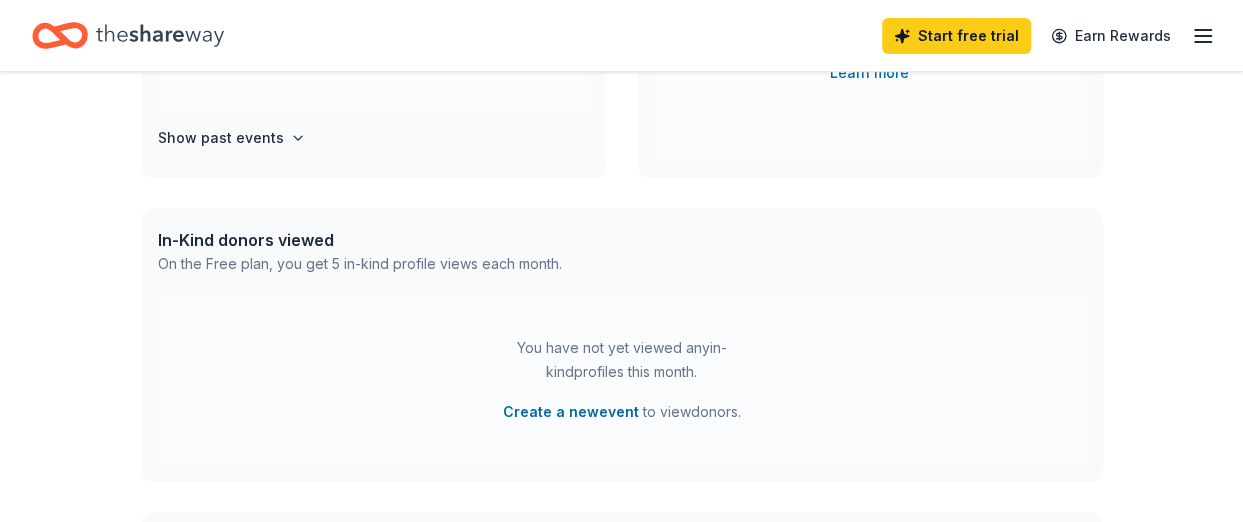 scroll, scrollTop: 0, scrollLeft: 0, axis: both 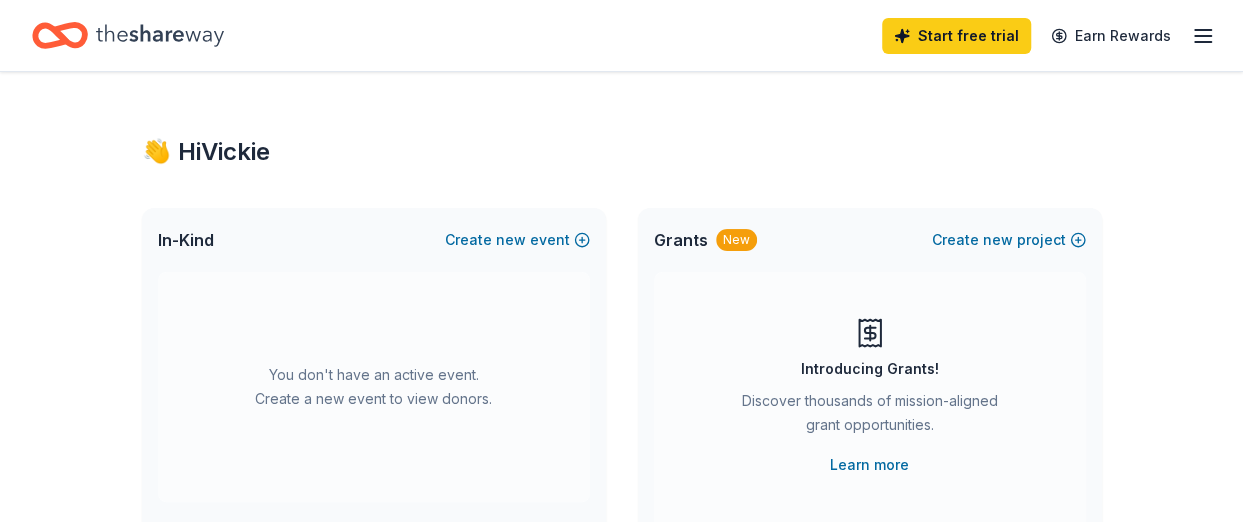click 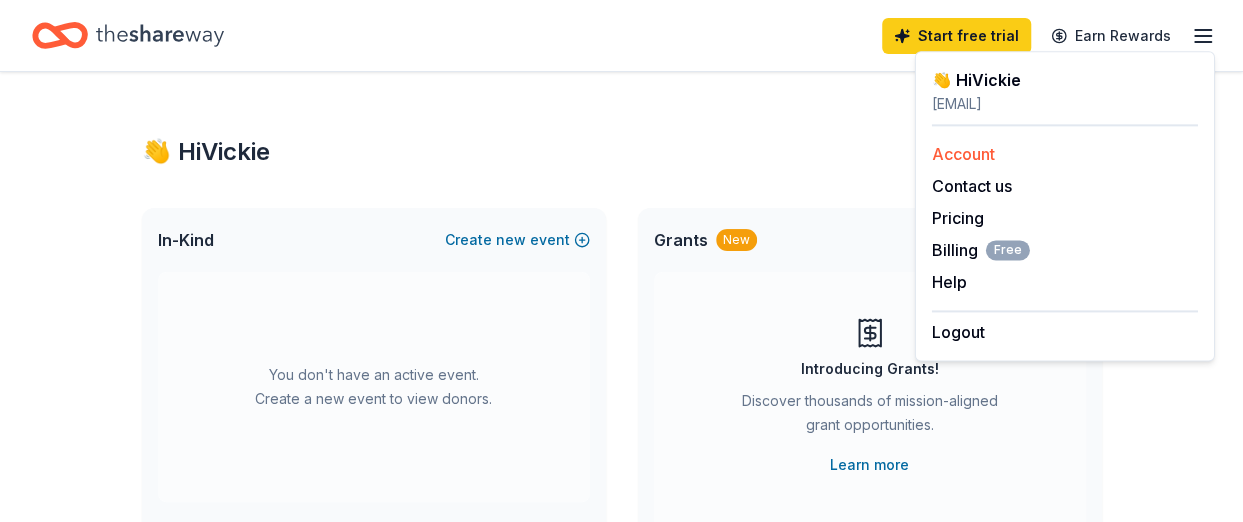 click on "Account" at bounding box center (963, 154) 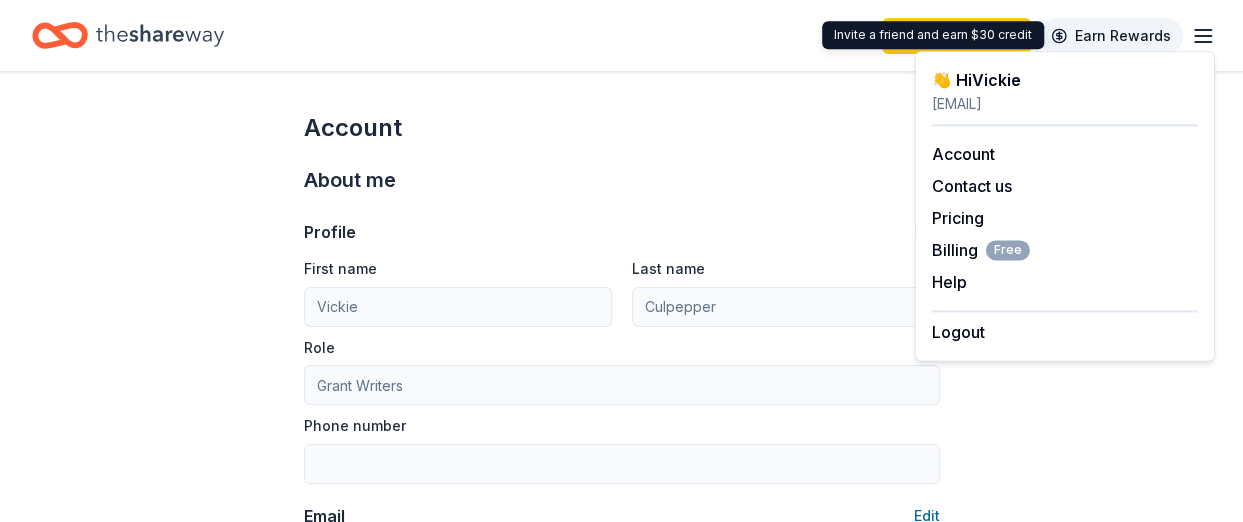 click on "Earn Rewards" at bounding box center [1111, 36] 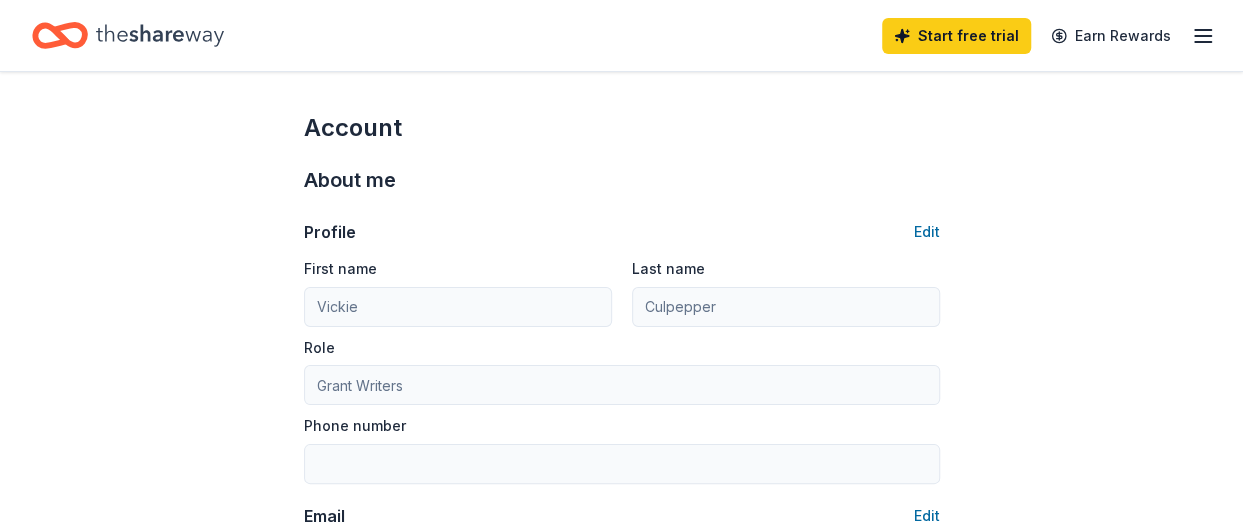 click 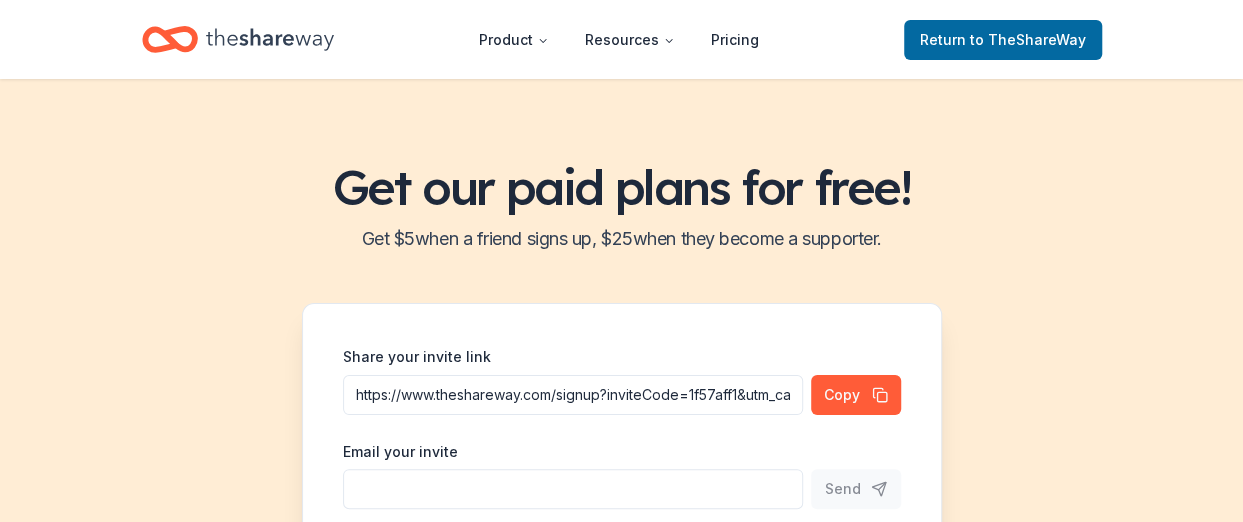 click 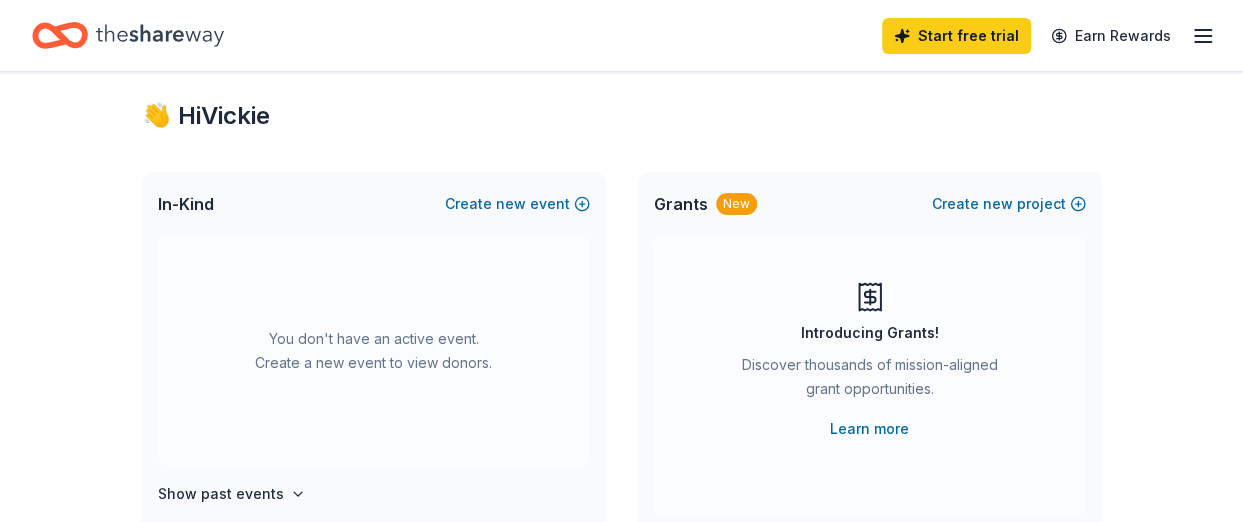 scroll, scrollTop: 0, scrollLeft: 0, axis: both 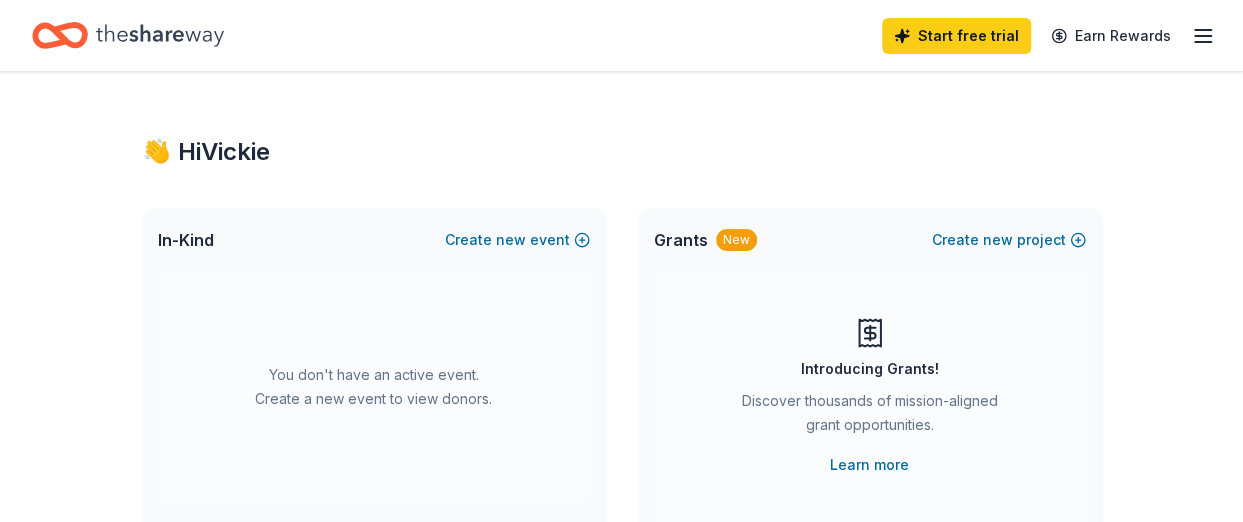 click on "In-Kind" at bounding box center [186, 240] 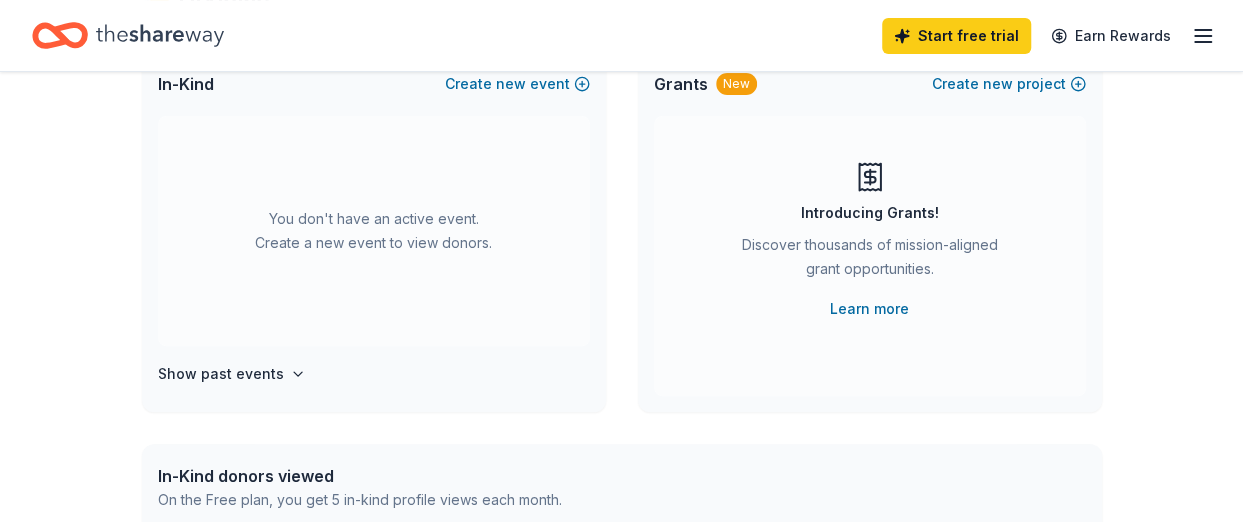 scroll, scrollTop: 200, scrollLeft: 0, axis: vertical 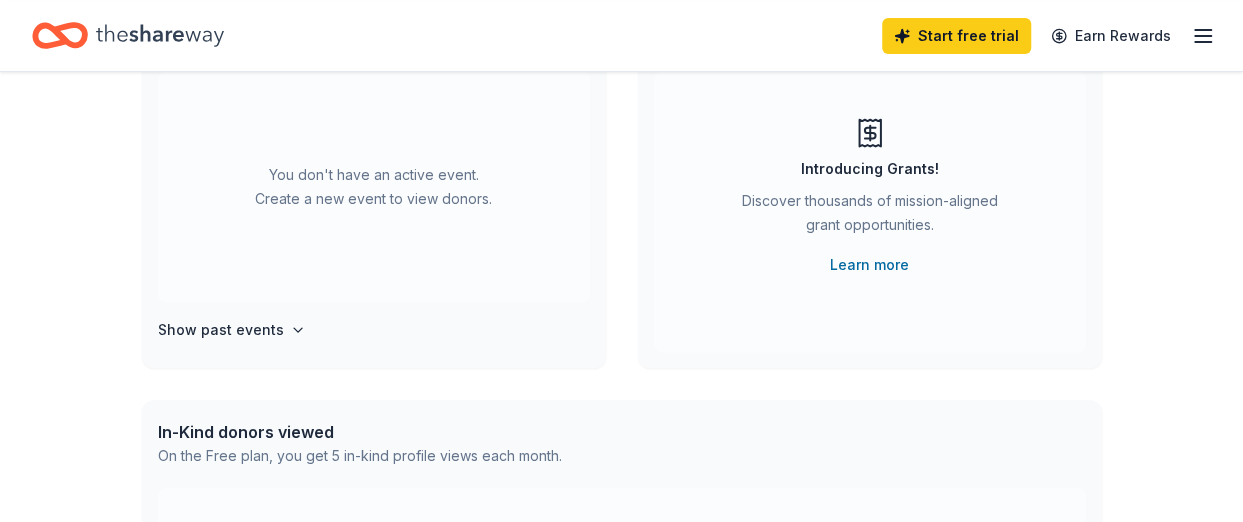 click on "You don't have an active event. Create a new event to view donors. Show past events" at bounding box center (374, 220) 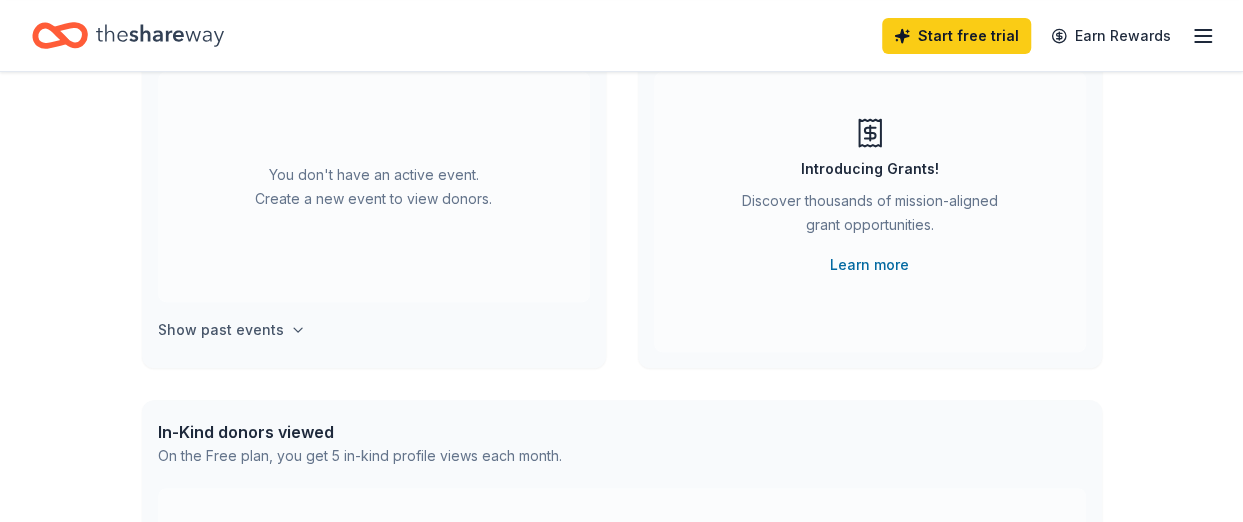 click on "Show past events" at bounding box center [221, 330] 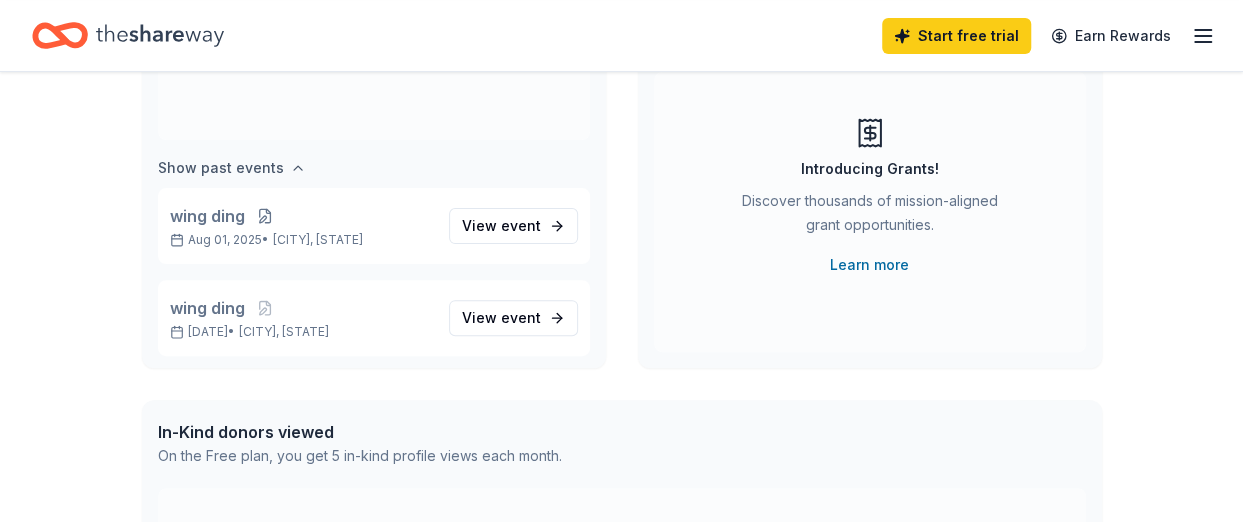 scroll, scrollTop: 166, scrollLeft: 0, axis: vertical 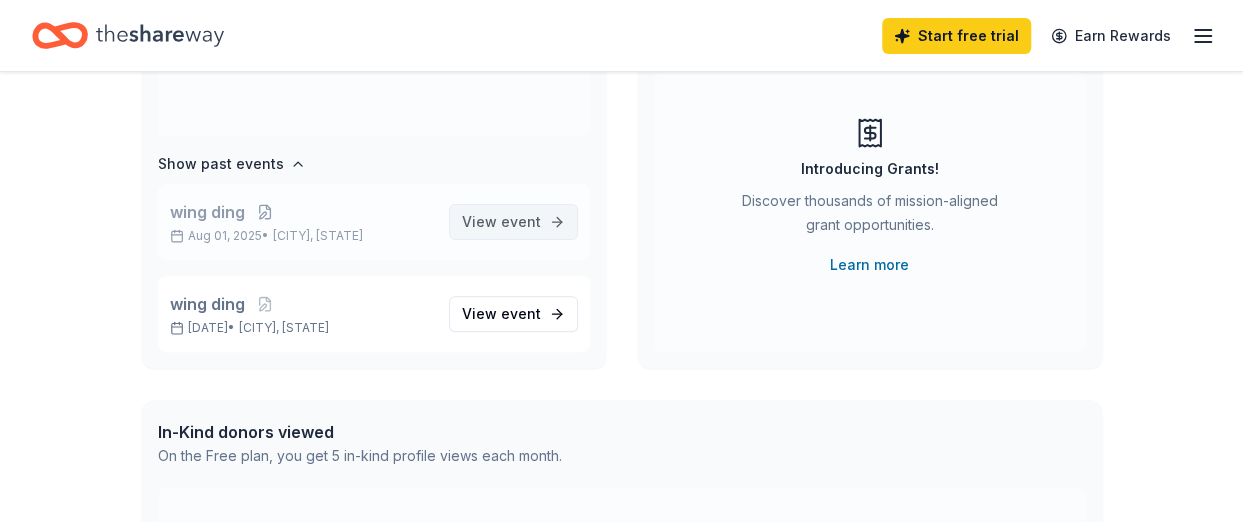 click on "event" at bounding box center [521, 221] 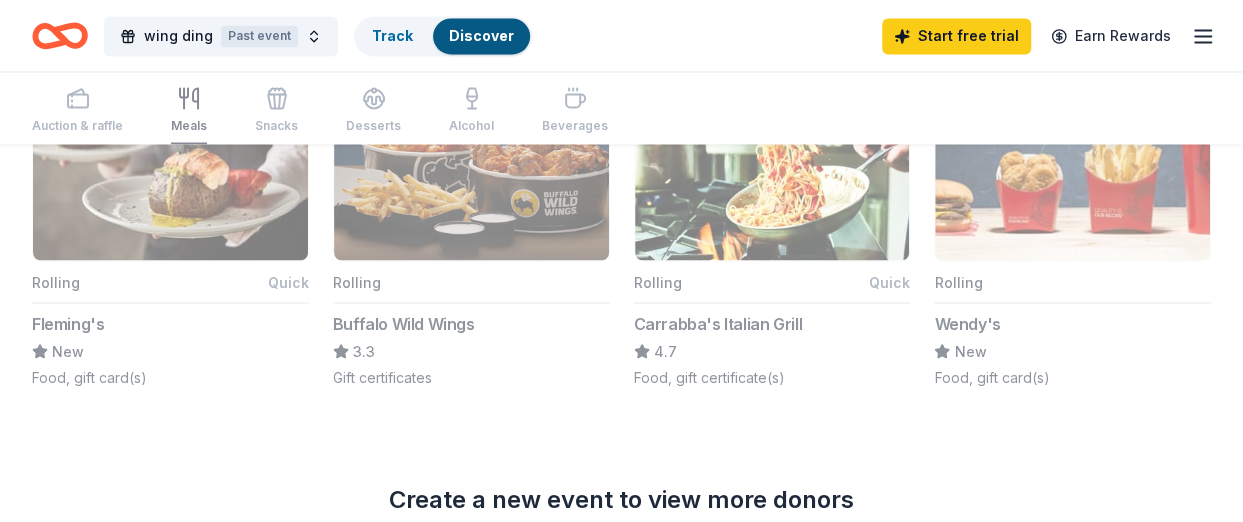 scroll, scrollTop: 1732, scrollLeft: 0, axis: vertical 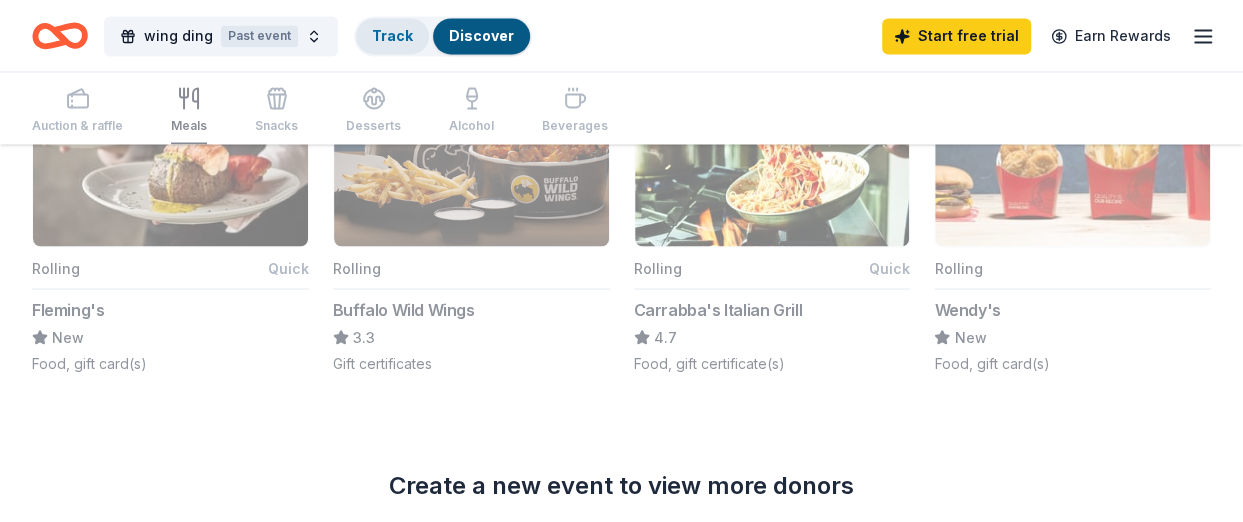 click on "Track" at bounding box center [392, 35] 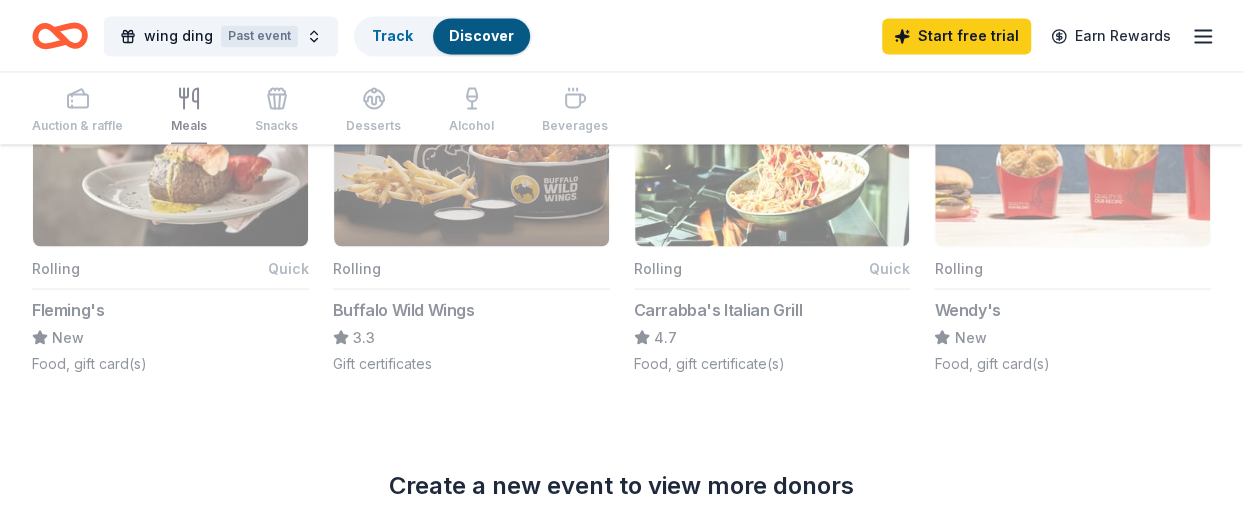 scroll, scrollTop: 0, scrollLeft: 0, axis: both 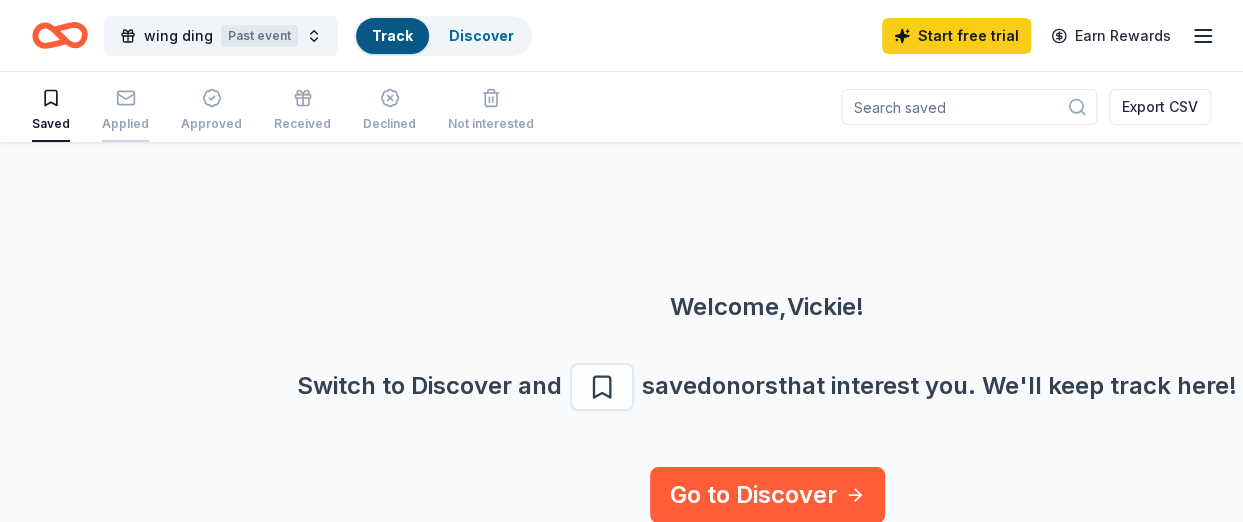 click on "Applied" at bounding box center [125, 110] 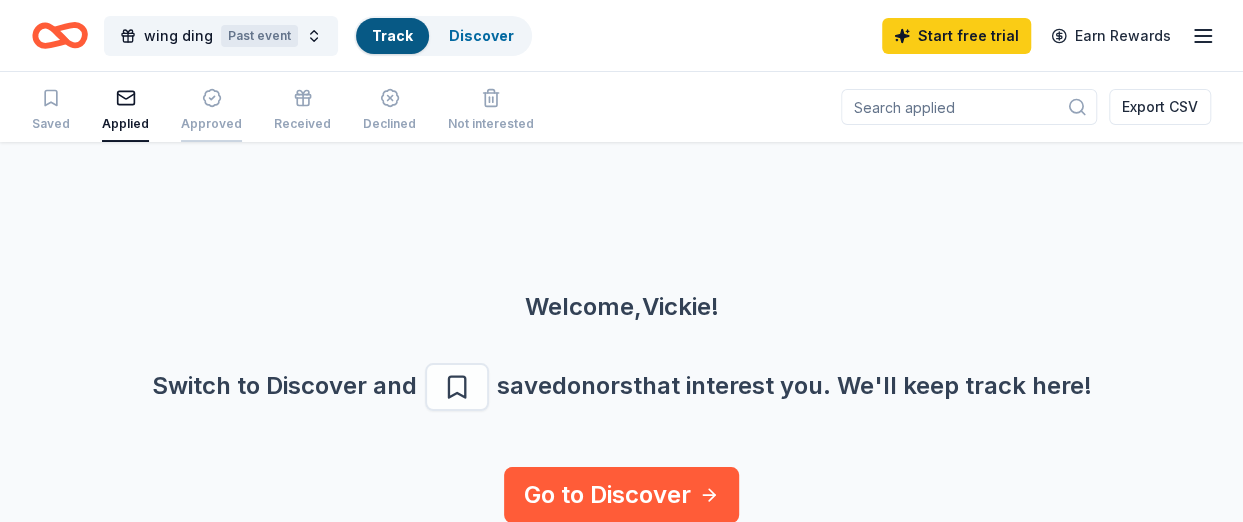 click on "Approved" at bounding box center [211, 124] 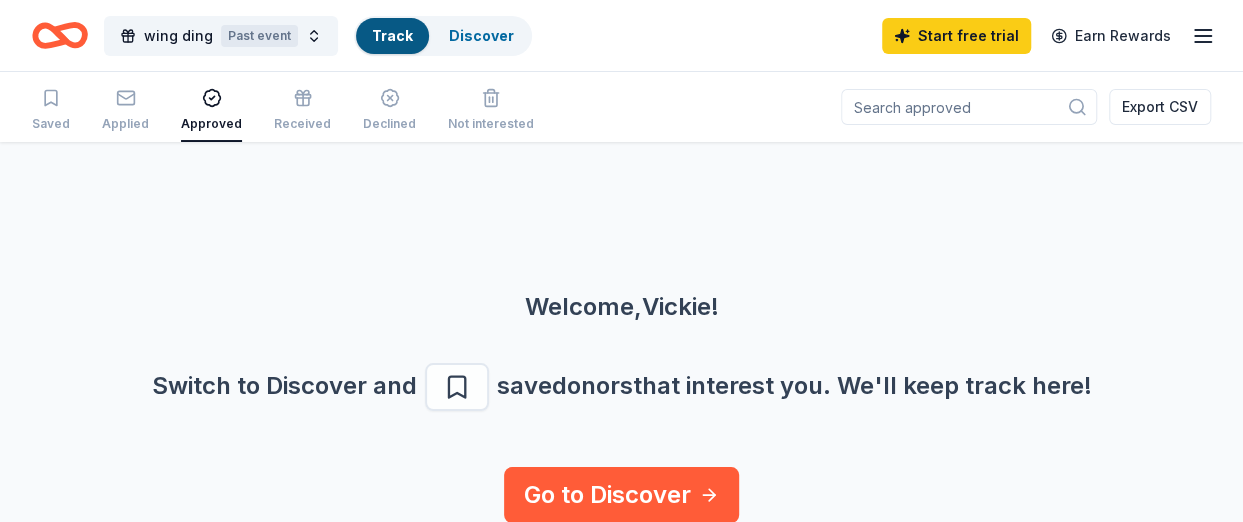 click on "Saved Applied Approved Received Declined Not interested" at bounding box center (283, 111) 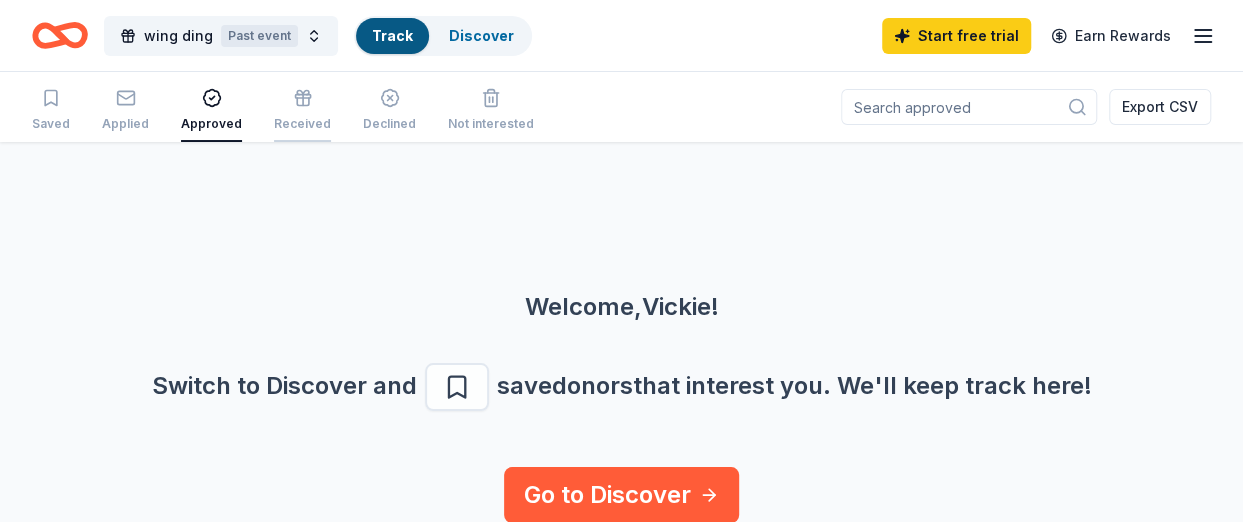 click on "Received" at bounding box center (302, 124) 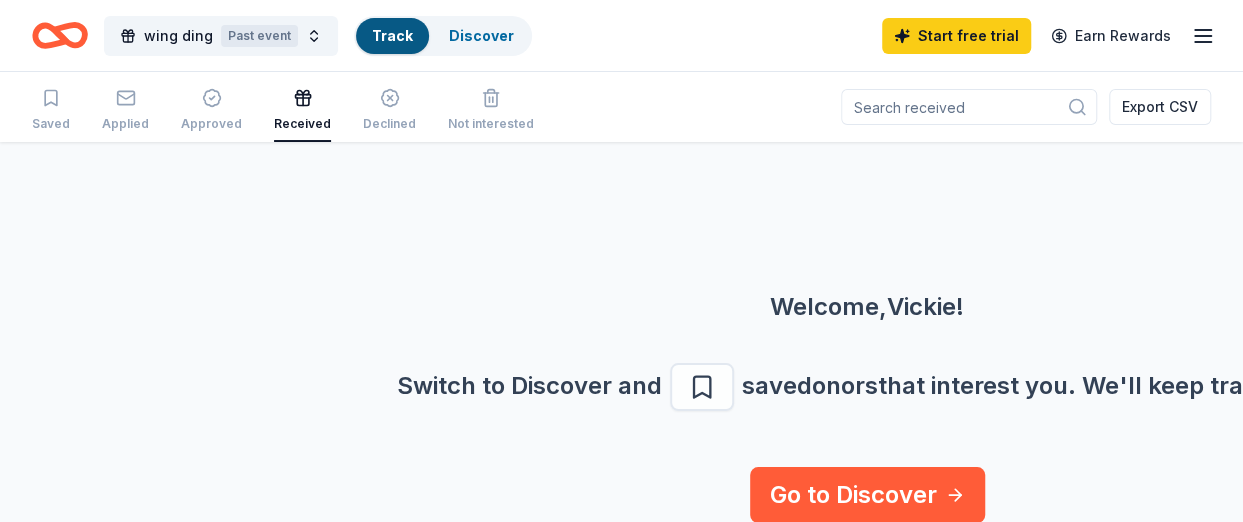 scroll, scrollTop: 0, scrollLeft: 0, axis: both 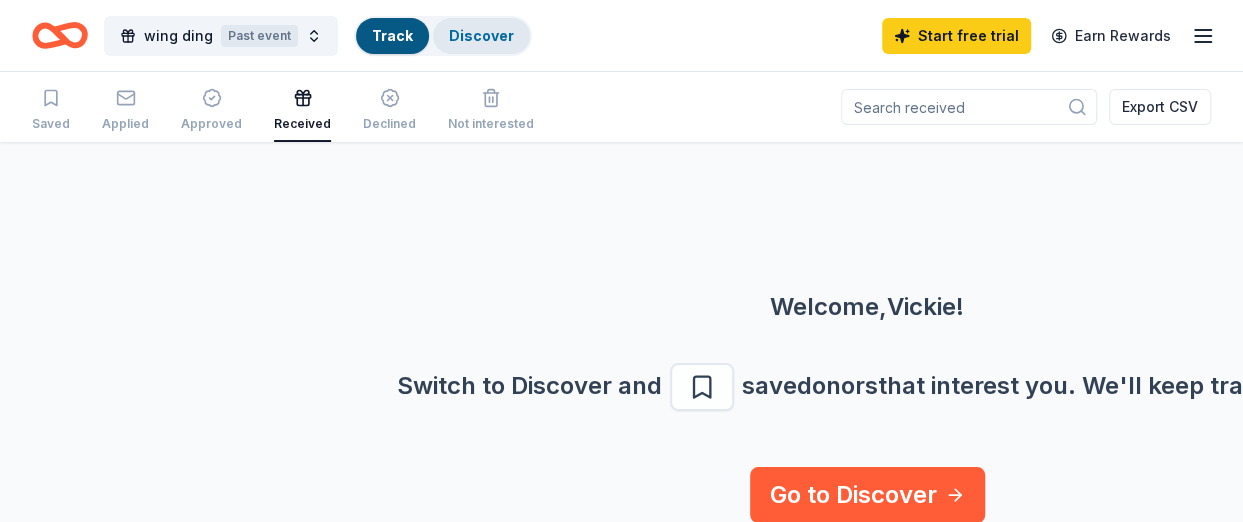 click on "Discover" at bounding box center (481, 36) 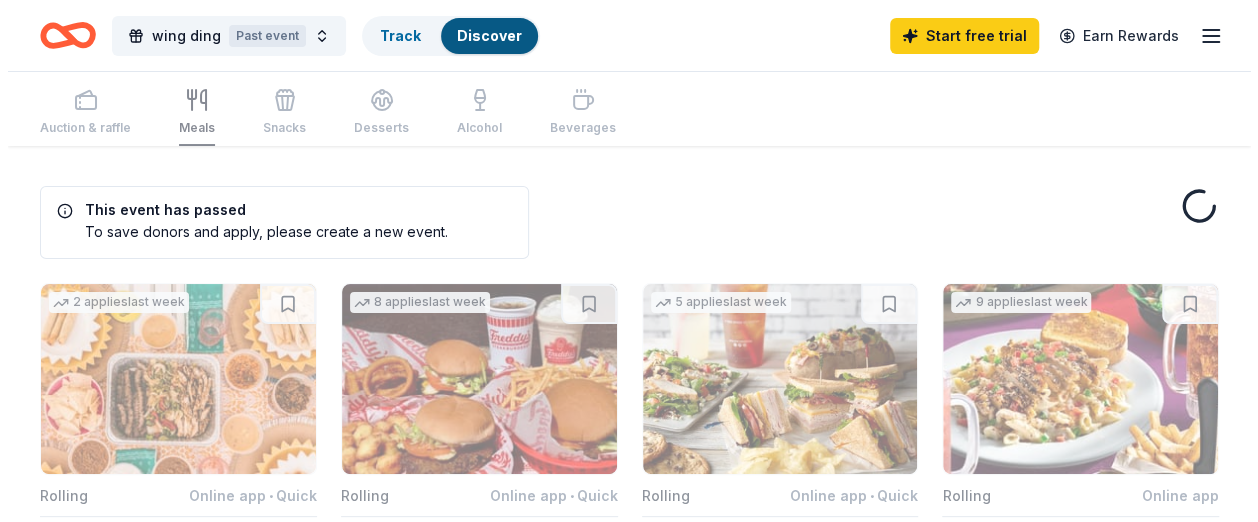 scroll, scrollTop: 0, scrollLeft: 0, axis: both 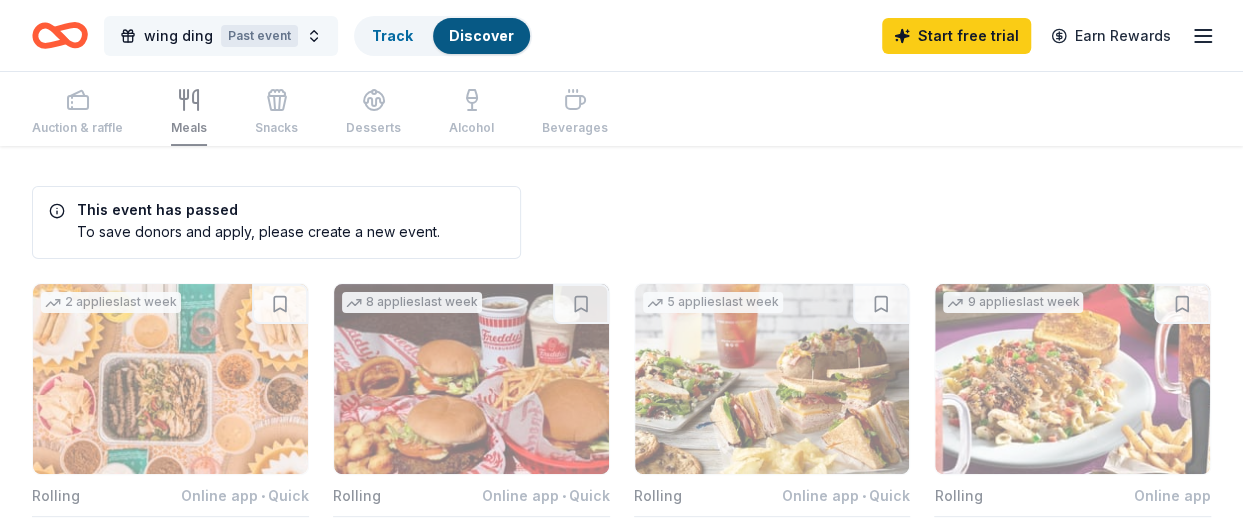 click on "Past event" at bounding box center (259, 36) 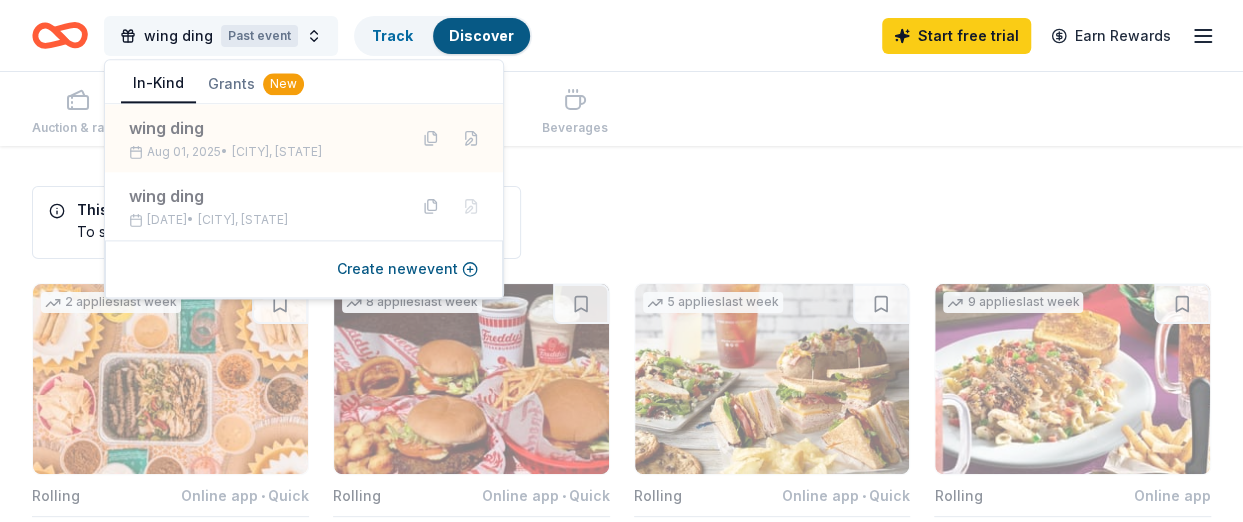 click on "wing ding" at bounding box center (178, 36) 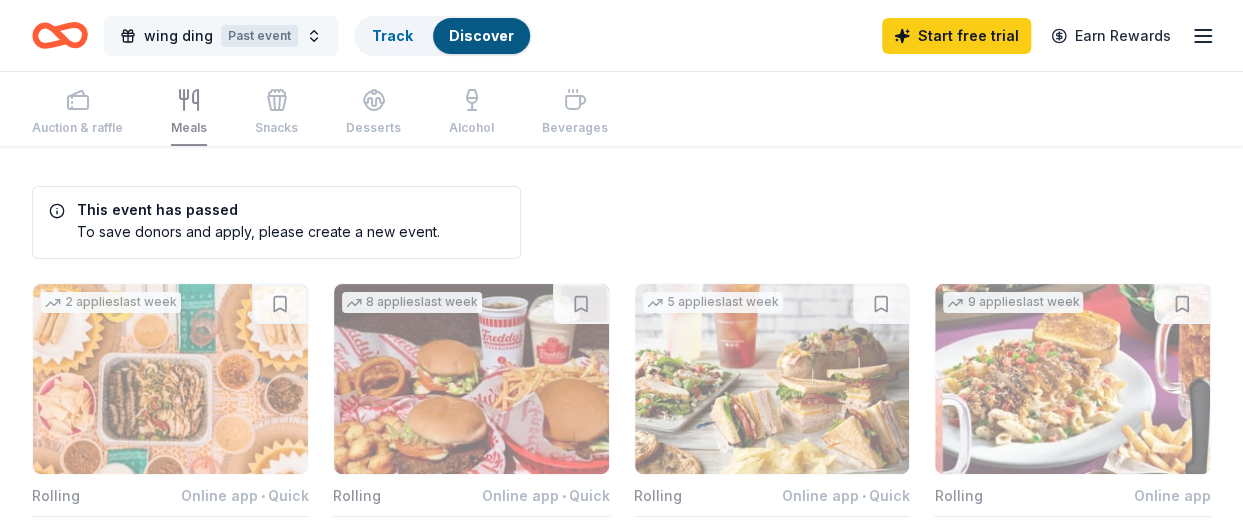 click on "wing ding" at bounding box center [178, 36] 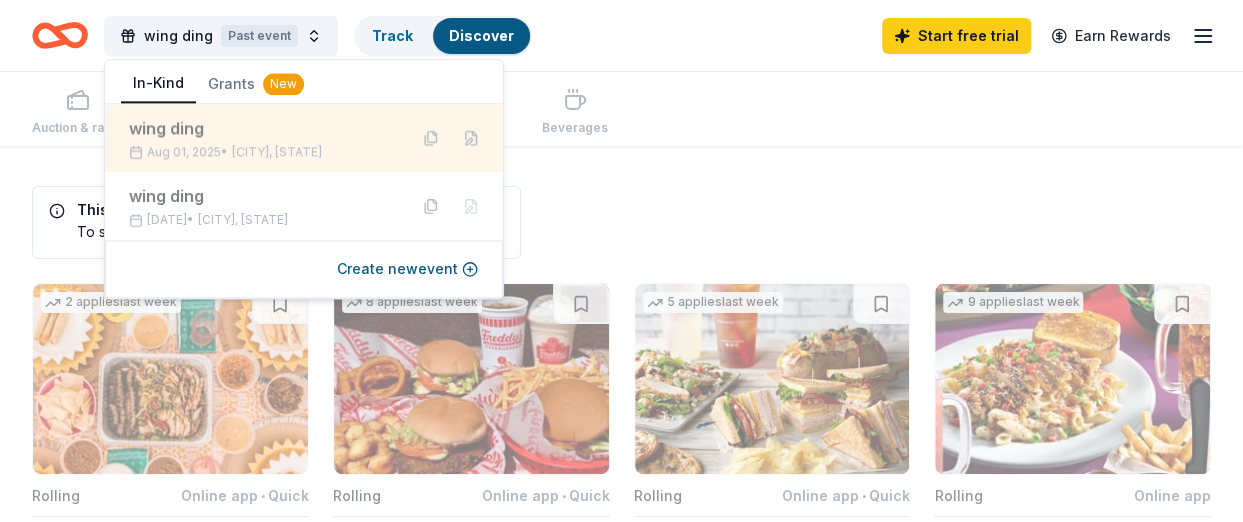 click on "Aug 01, 2025  •  Jefferson City, MO" at bounding box center (260, 152) 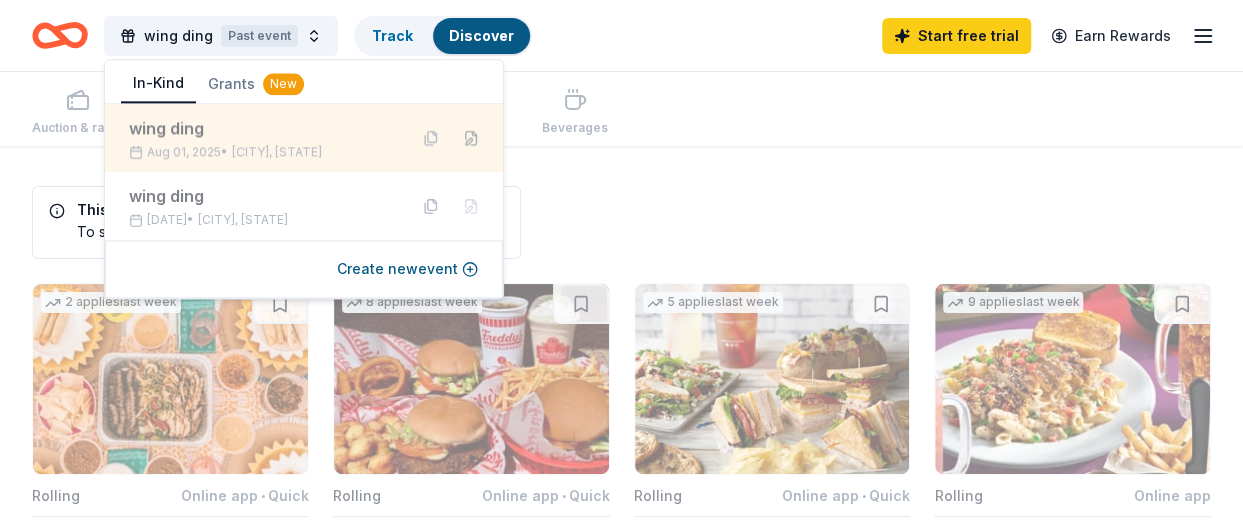 click at bounding box center [471, 138] 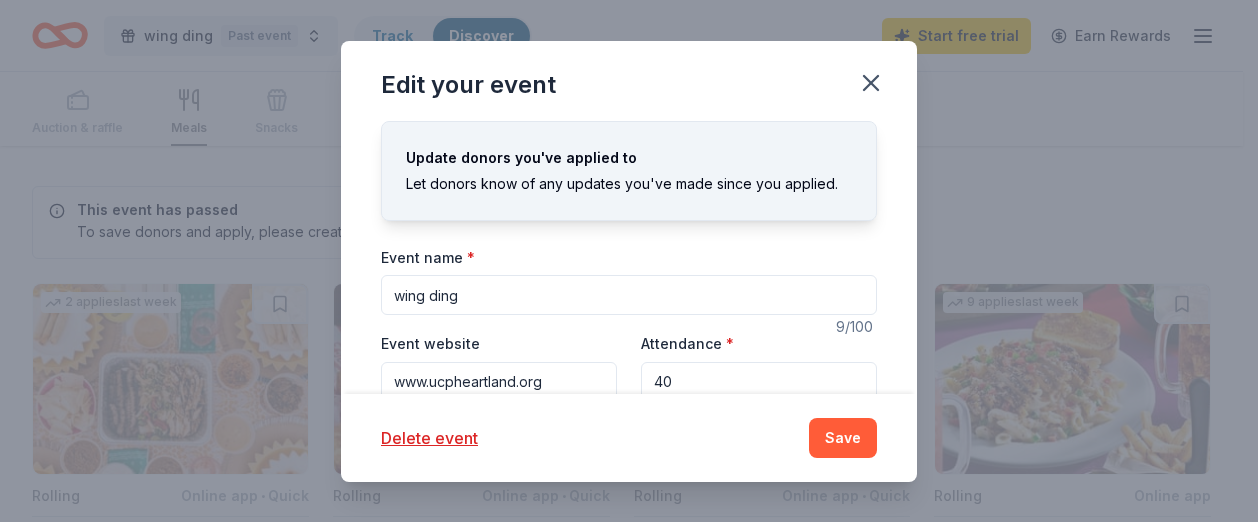 scroll, scrollTop: 100, scrollLeft: 0, axis: vertical 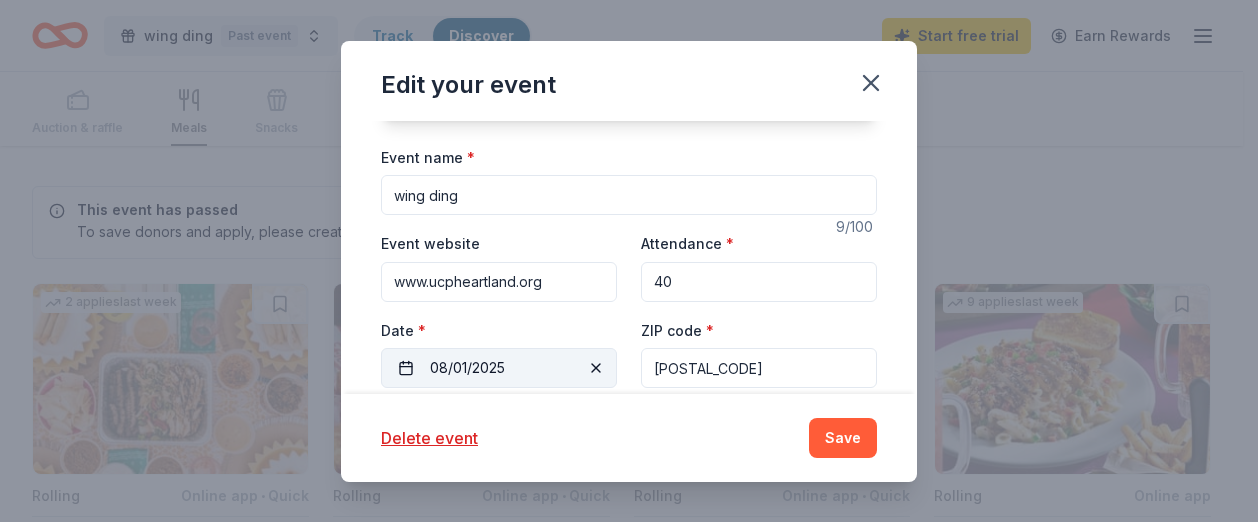 click on "08/01/2025" at bounding box center [499, 368] 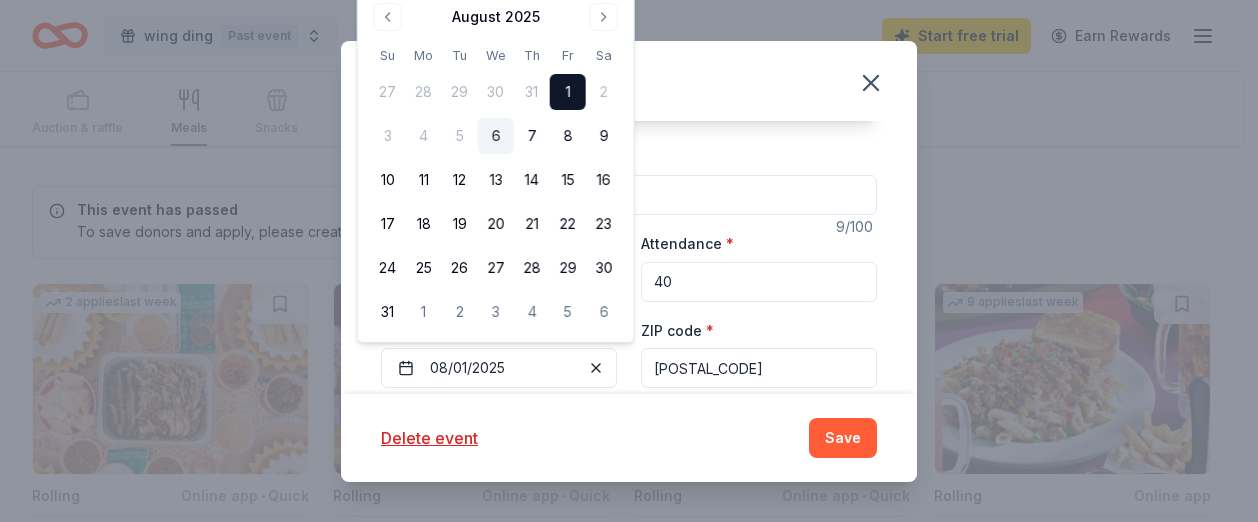 click on "August 2025 Su Mo Tu We Th Fr Sa 27 28 29 30 31 1 2 3 4 5 6 7 8 9 10 11 12 13 14 15 16 17 18 19 20 21 22 23 24 25 26 27 28 29 30 31 1 2 3 4 5 6" at bounding box center (496, 165) 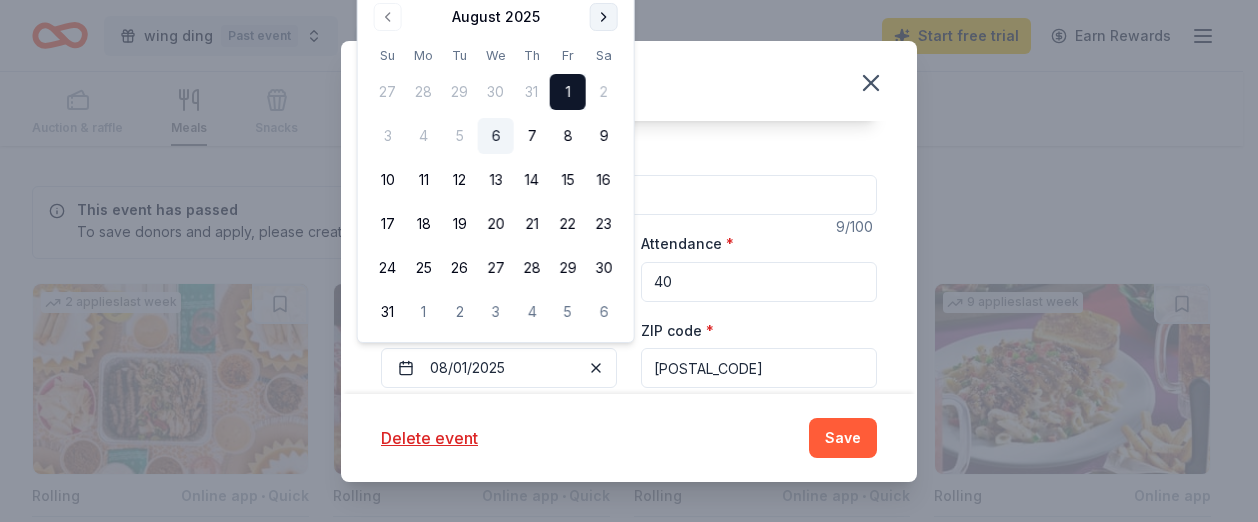 click at bounding box center [604, 17] 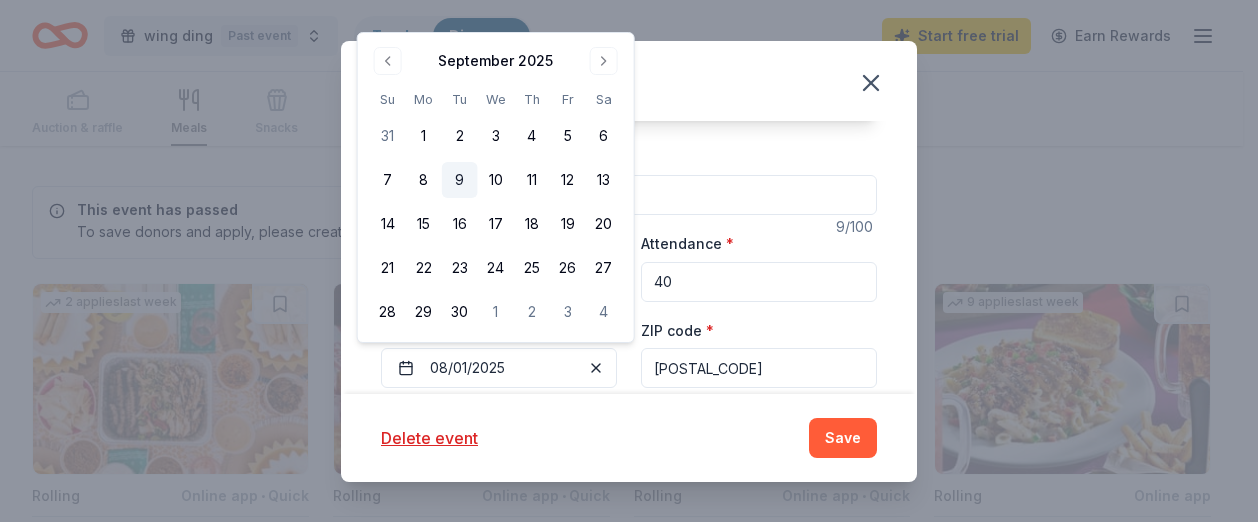 click on "9" at bounding box center (460, 180) 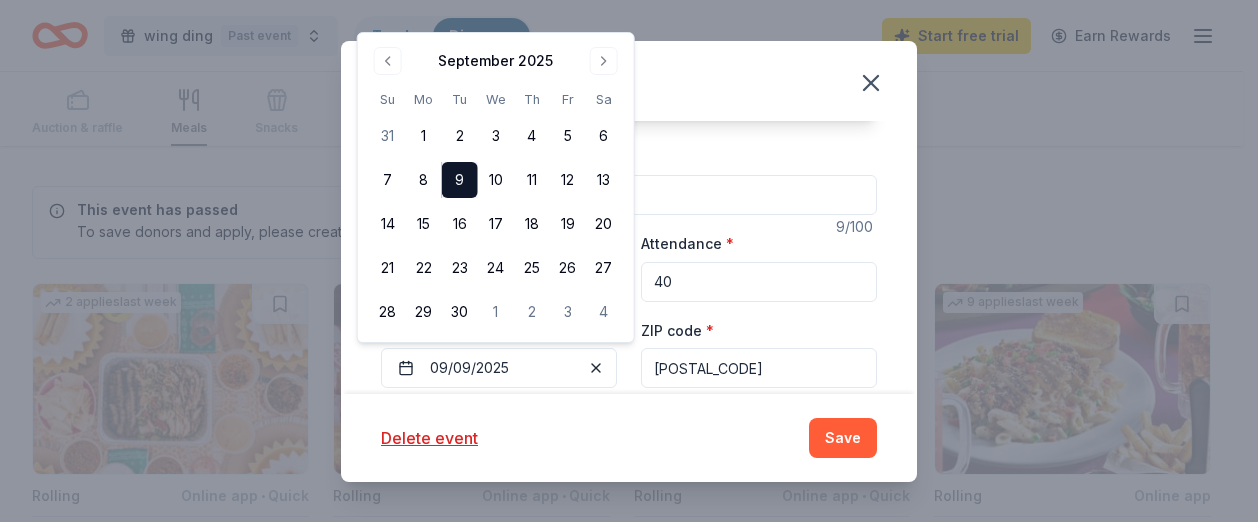 drag, startPoint x: 703, startPoint y: 281, endPoint x: 171, endPoint y: 265, distance: 532.24054 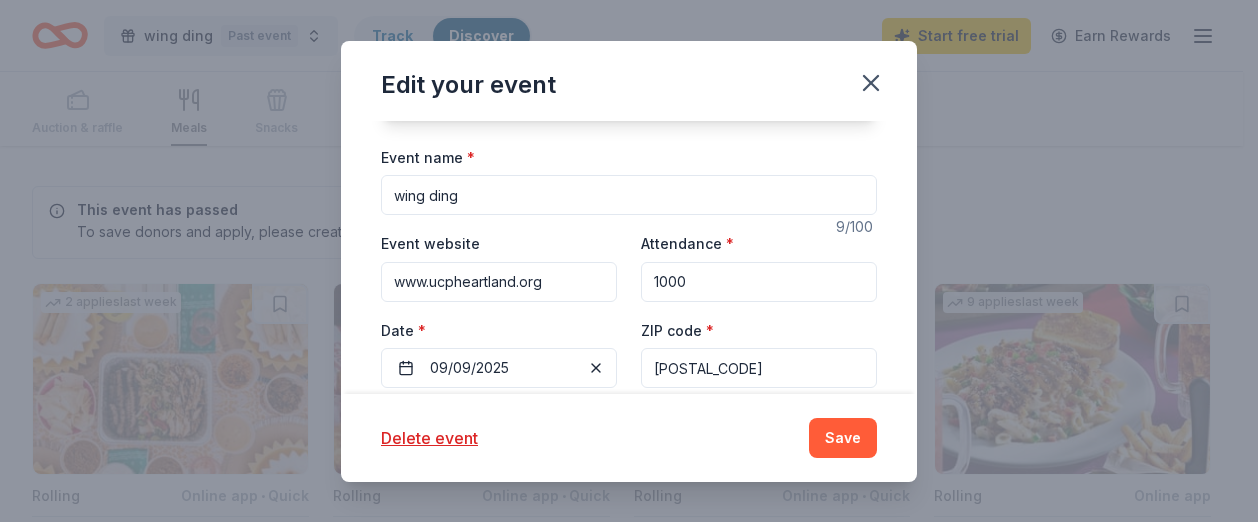 type on "1000" 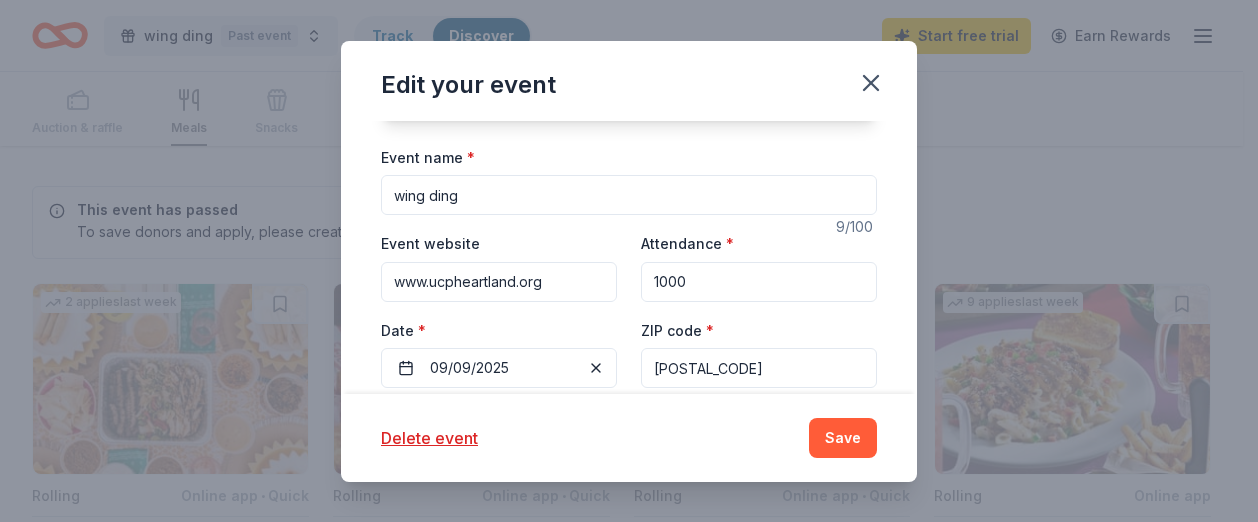 drag, startPoint x: 753, startPoint y: 369, endPoint x: -12, endPoint y: 418, distance: 766.5677 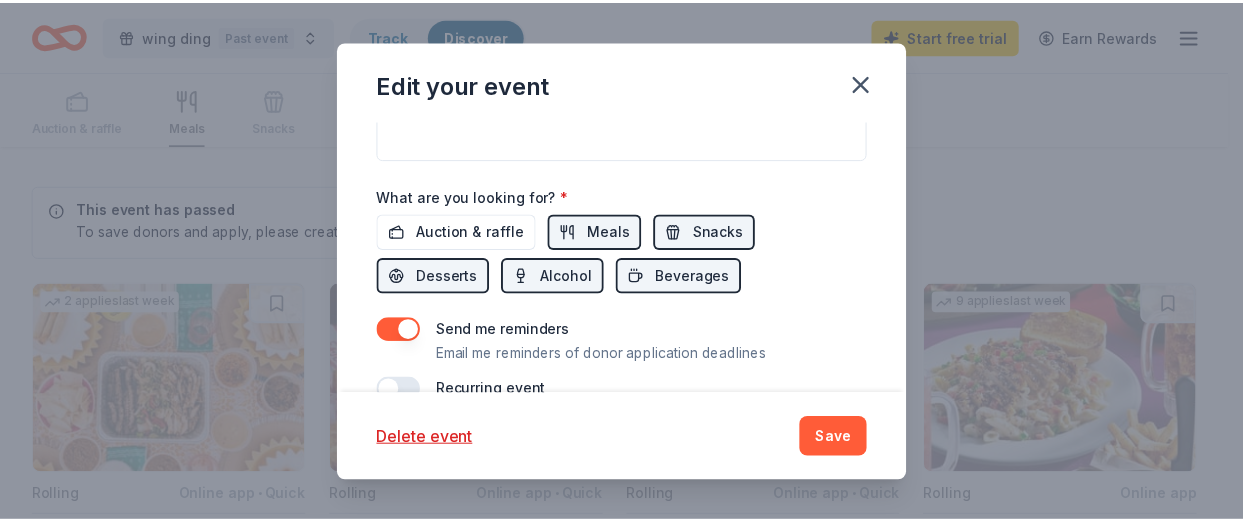 scroll, scrollTop: 804, scrollLeft: 0, axis: vertical 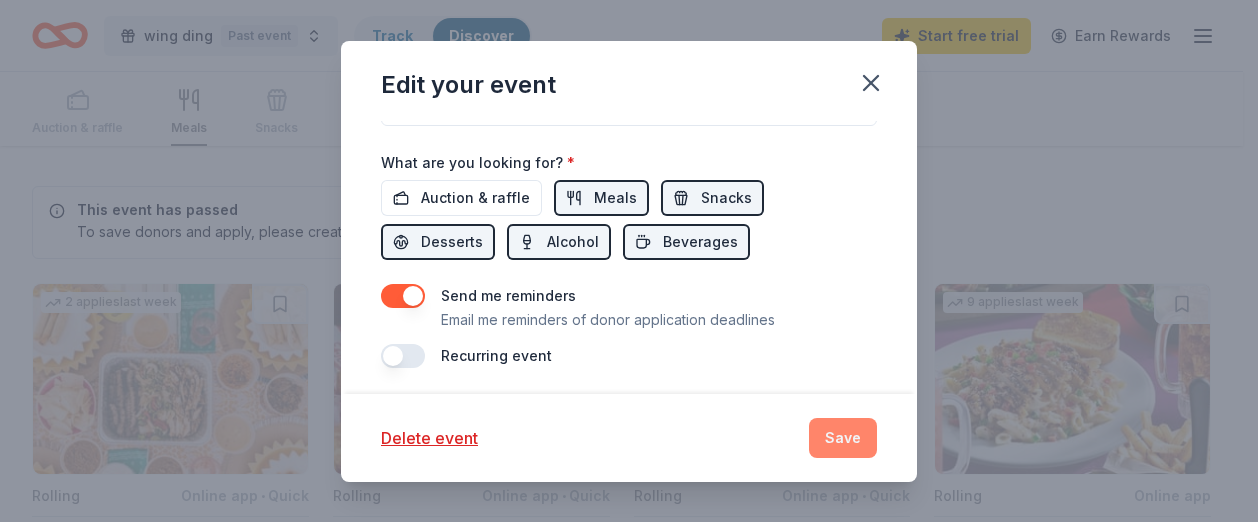 type on "63134" 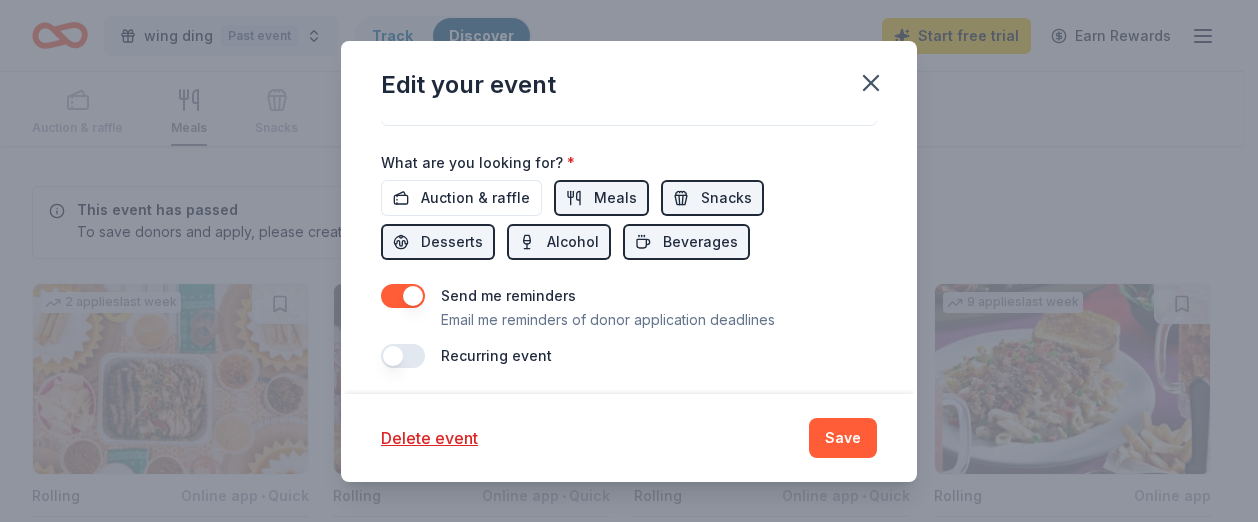 click on "Save" at bounding box center [843, 438] 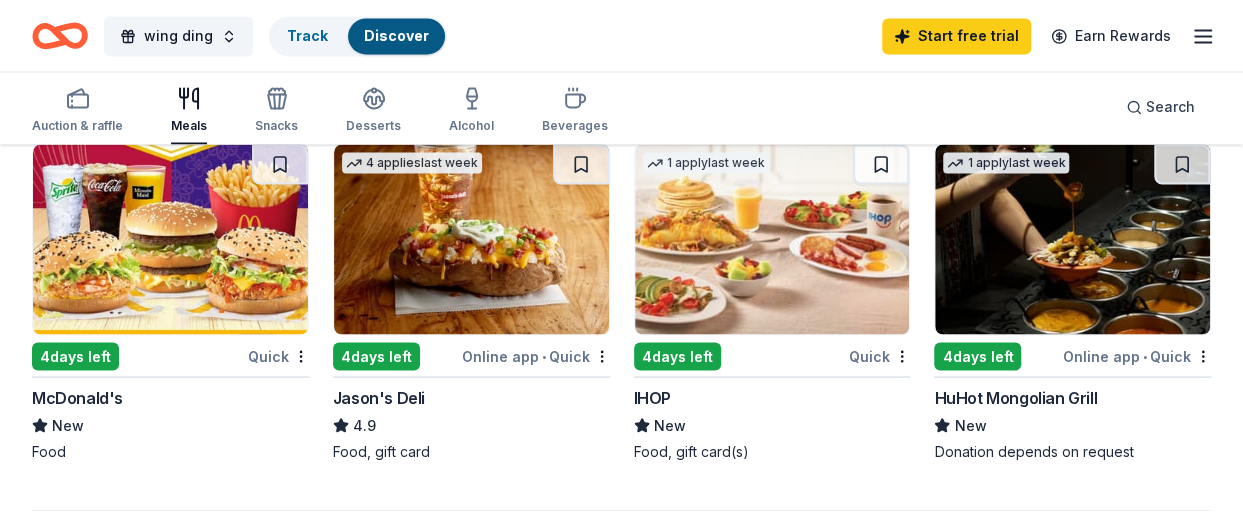 scroll, scrollTop: 1700, scrollLeft: 0, axis: vertical 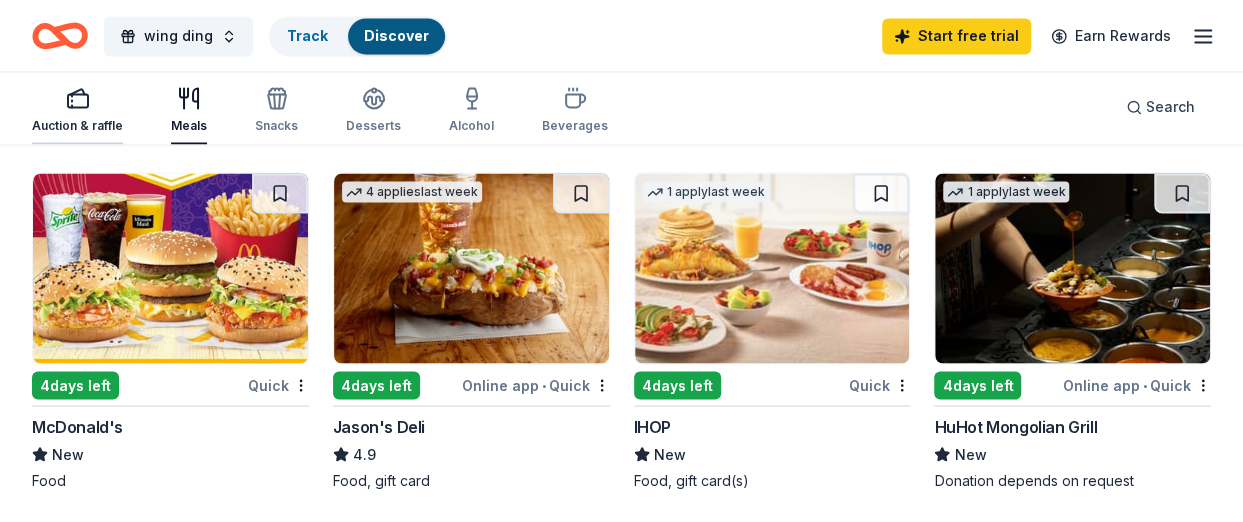 click on "Auction & raffle" at bounding box center (77, 110) 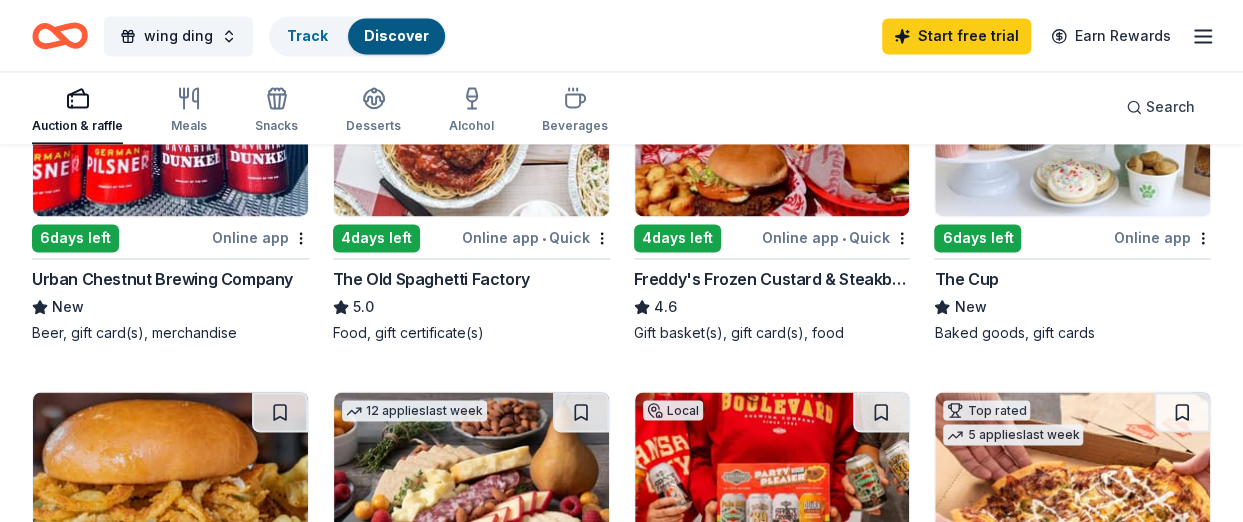 scroll, scrollTop: 1500, scrollLeft: 0, axis: vertical 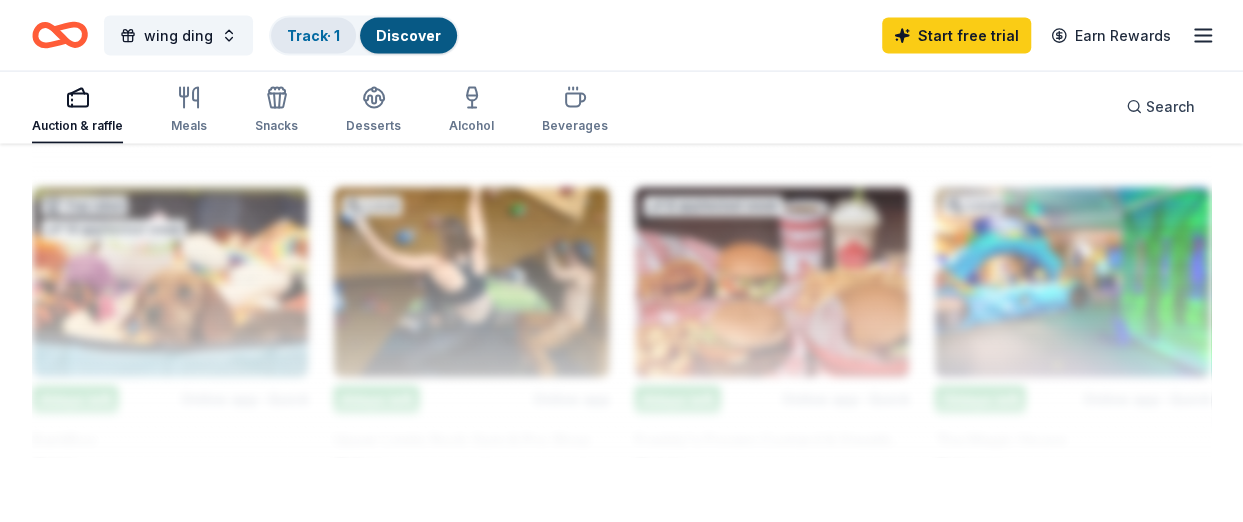 click on "Track  · 1" at bounding box center (313, 35) 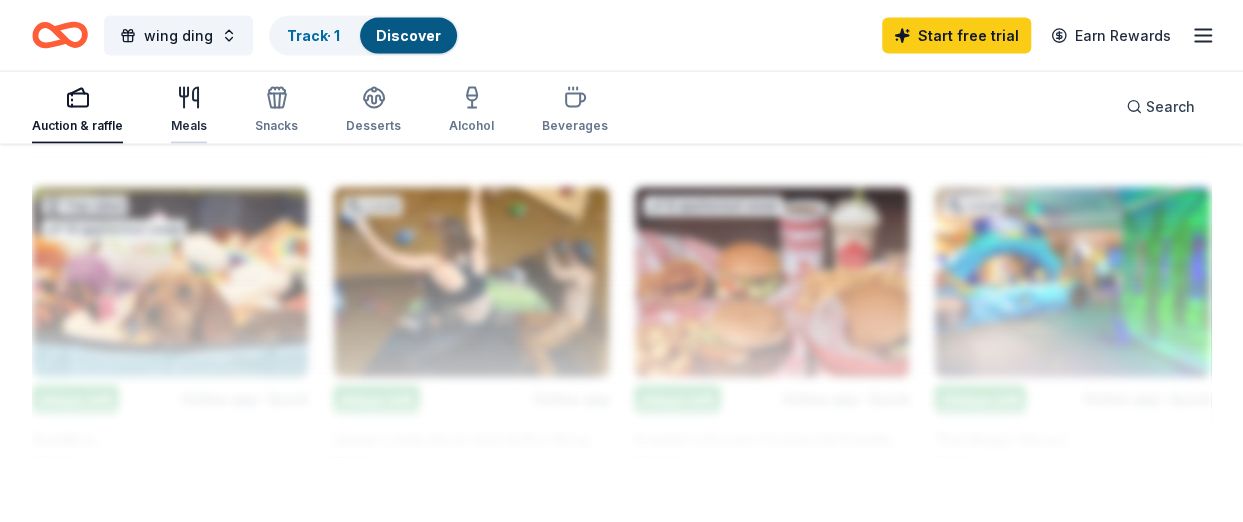 scroll, scrollTop: 0, scrollLeft: 0, axis: both 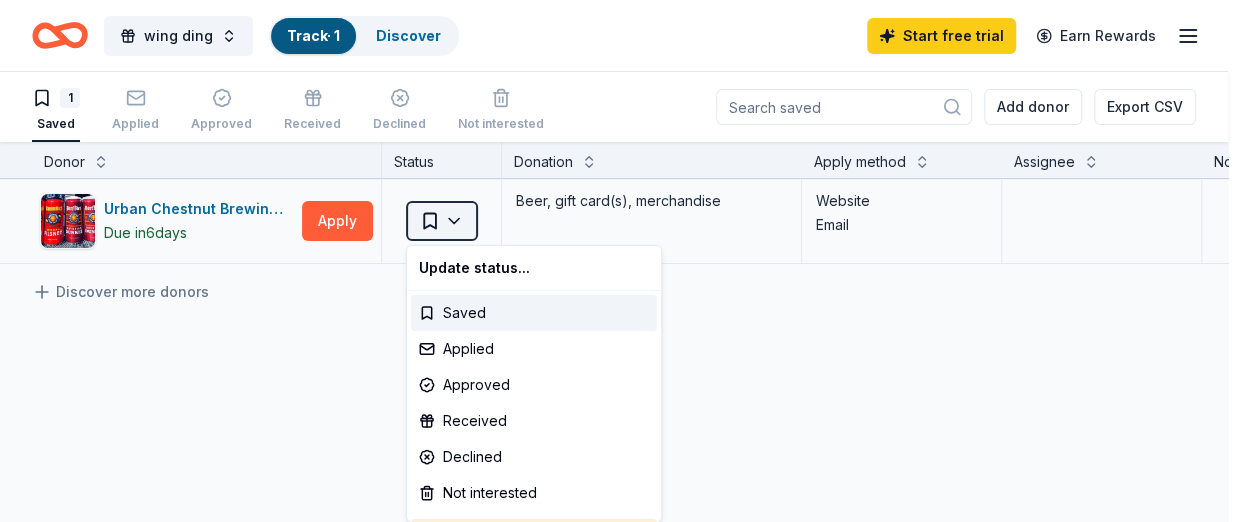 click on "wing ding Track  · 1 Discover Start free  trial Earn Rewards 1 Saved Applied Approved Received Declined Not interested Add donor Export CSV Donor Status Donation Apply method Assignee Notes Urban Chestnut Brewing Company Due in  6  days Apply Saved Beer, gift card(s), merchandise Website Email   Discover more donors Saved Update status... Saved Applied Approved Received Declined Not interested Updating status does not submit an application" at bounding box center [621, 261] 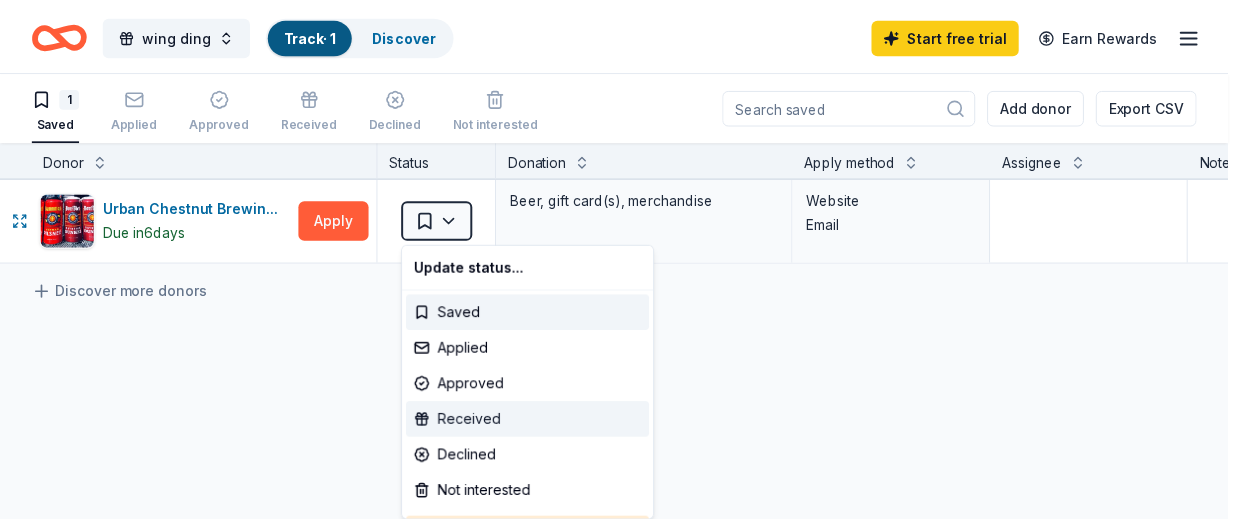 scroll, scrollTop: 56, scrollLeft: 0, axis: vertical 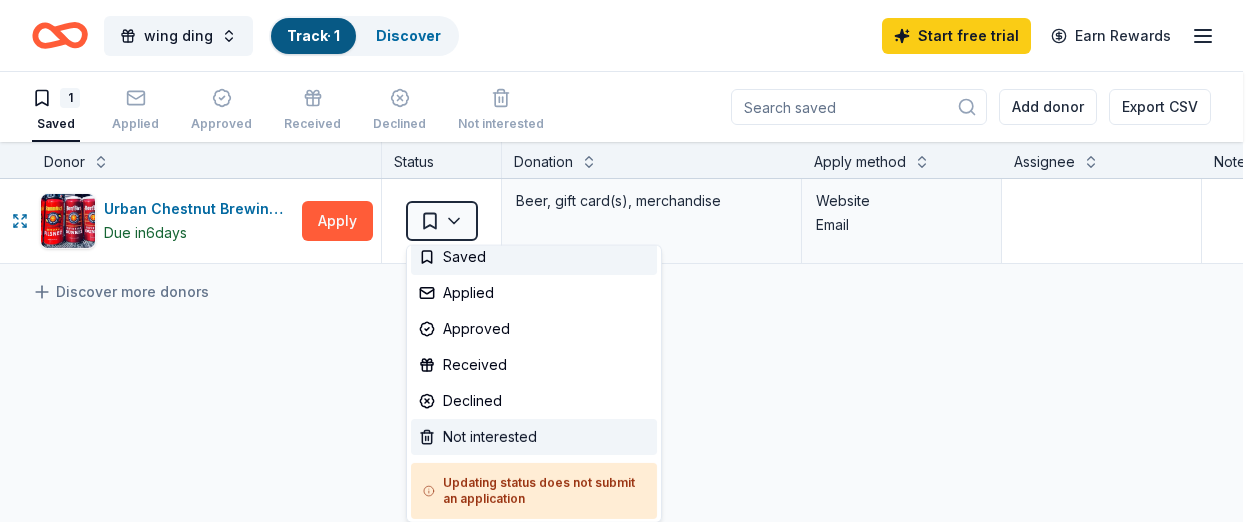 click on "Not interested" at bounding box center (534, 437) 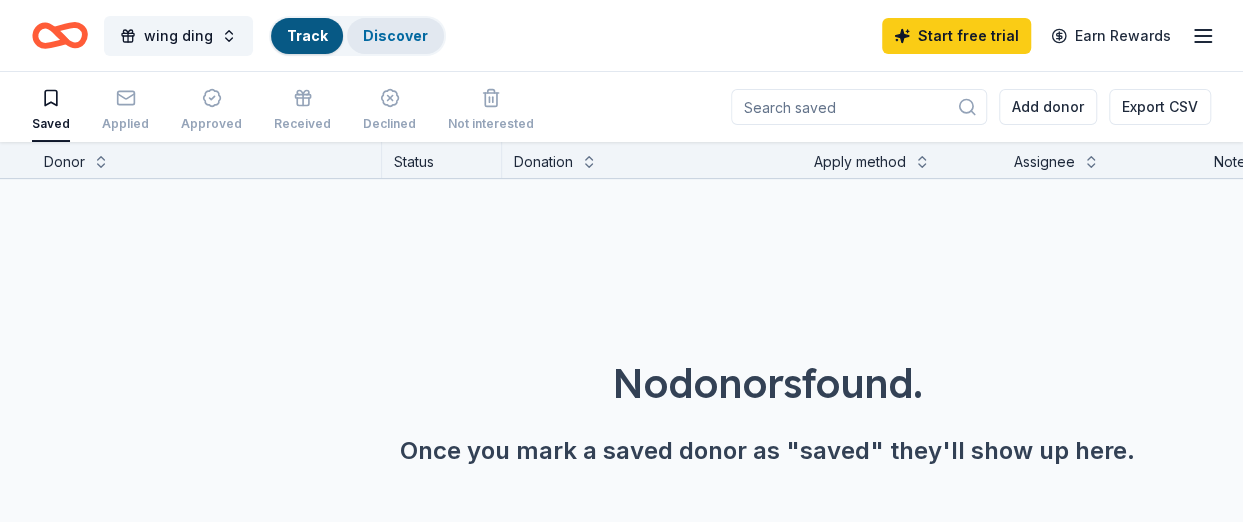 click on "Discover" at bounding box center [395, 35] 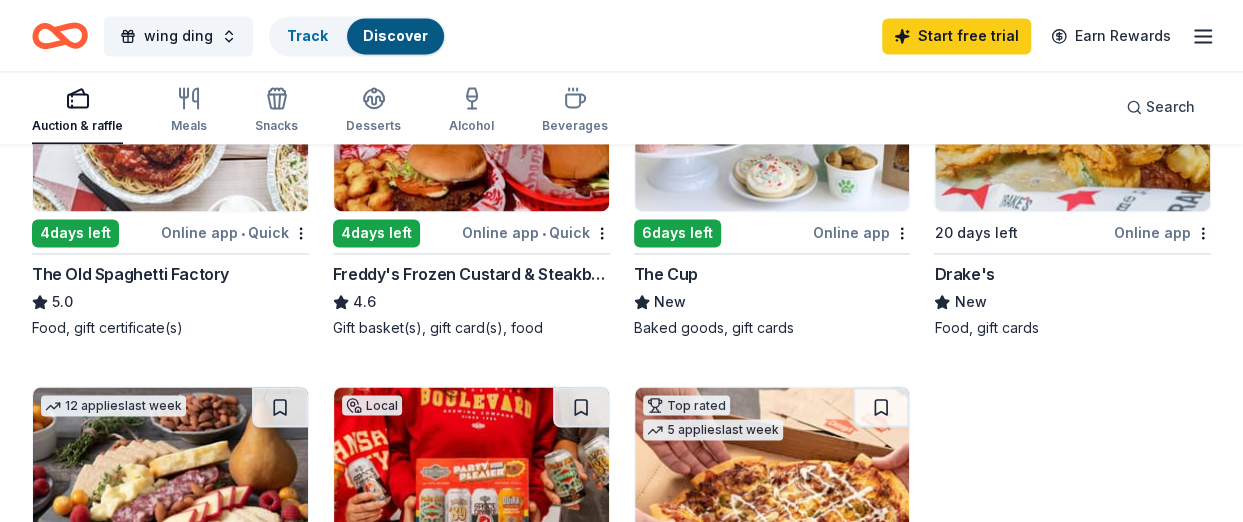 scroll, scrollTop: 1500, scrollLeft: 0, axis: vertical 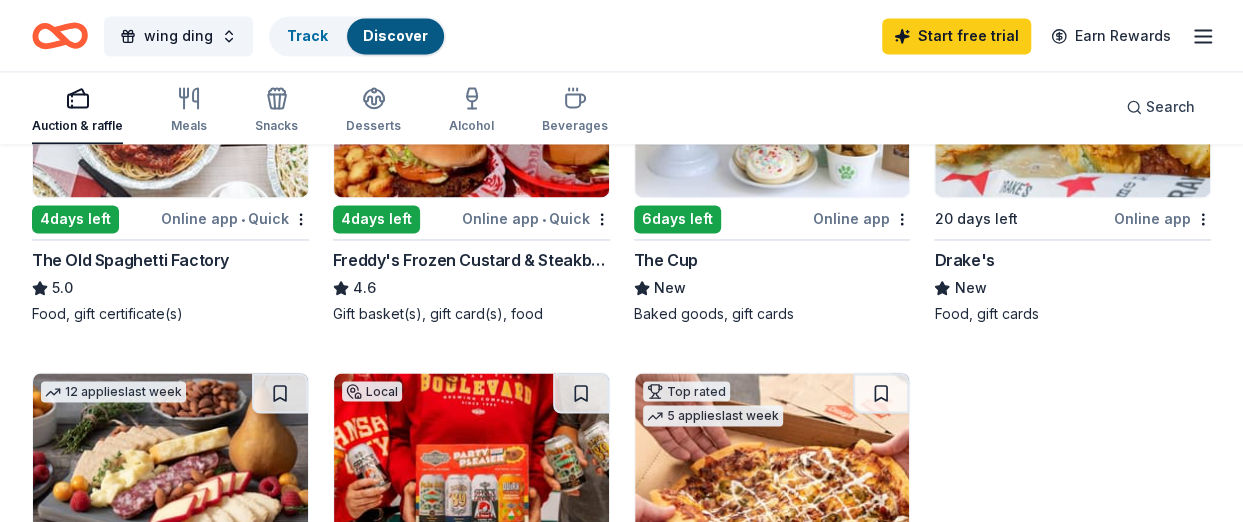 click on "The Cup" at bounding box center [666, 260] 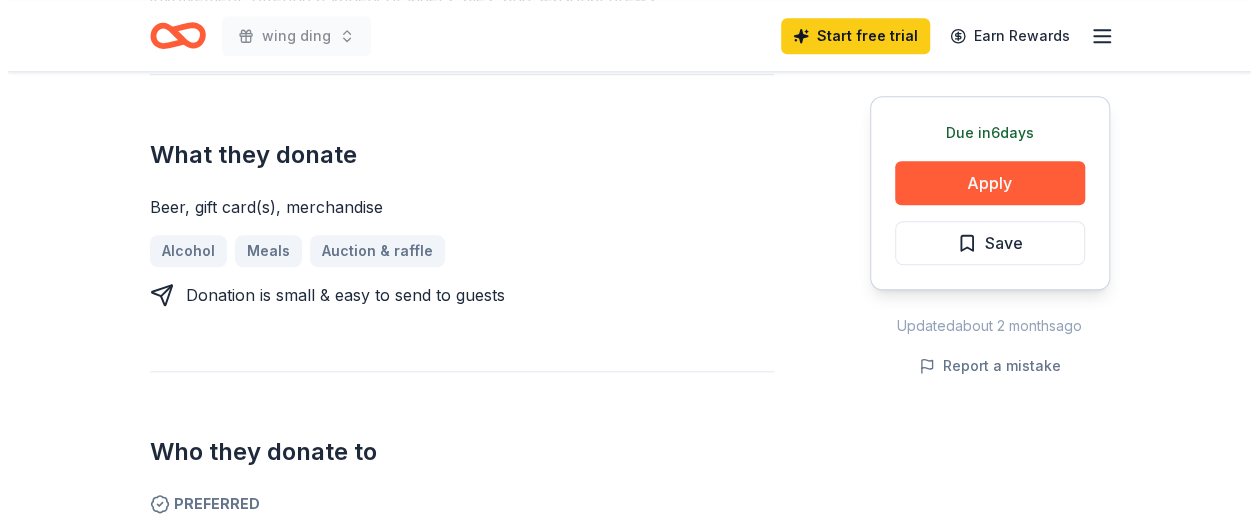 scroll, scrollTop: 800, scrollLeft: 0, axis: vertical 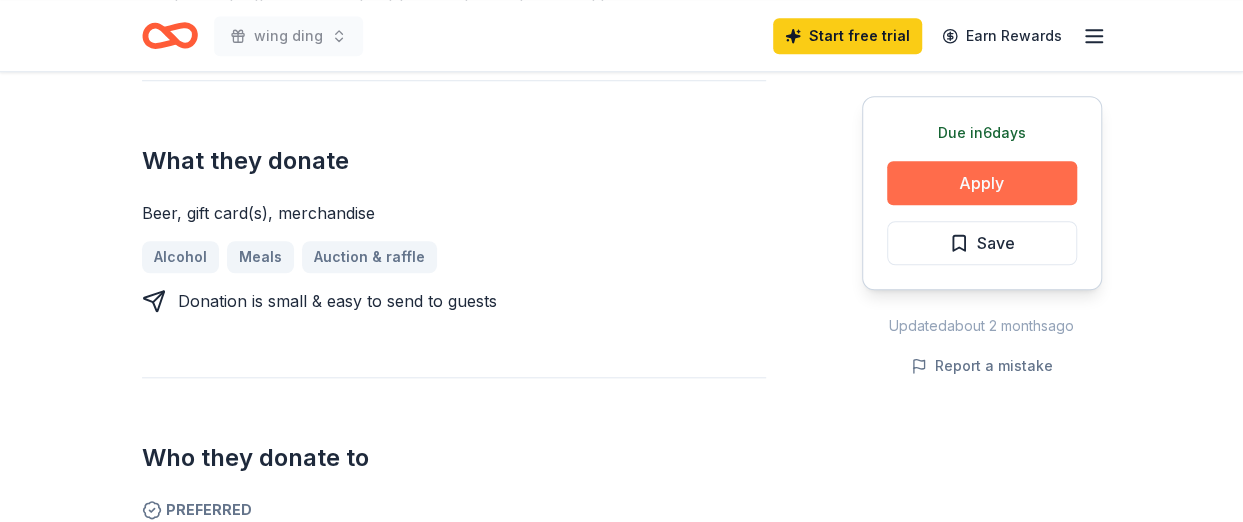 click on "Apply" at bounding box center (982, 183) 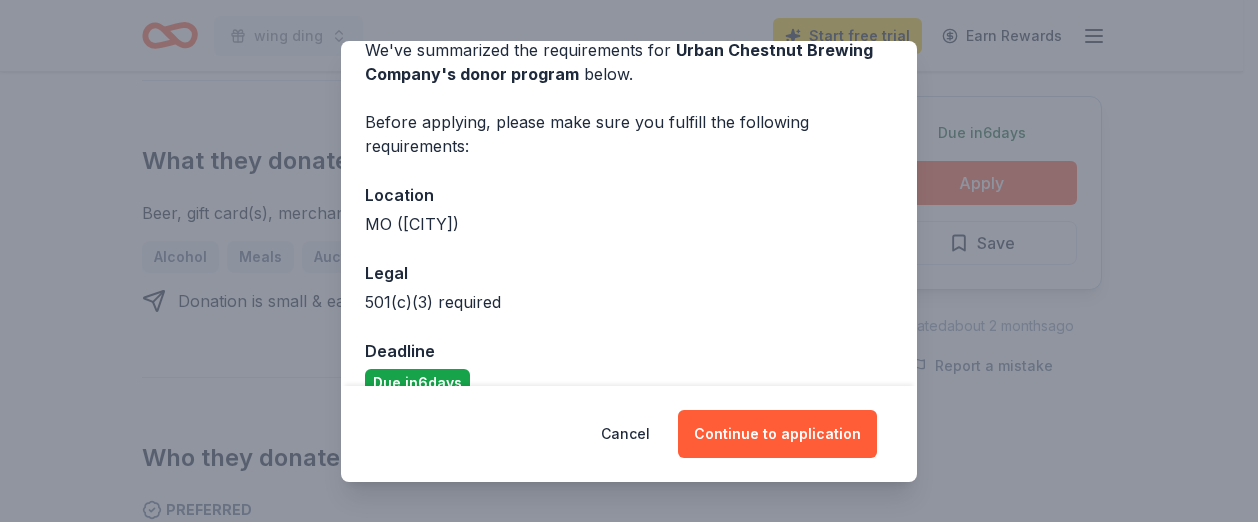 scroll, scrollTop: 134, scrollLeft: 0, axis: vertical 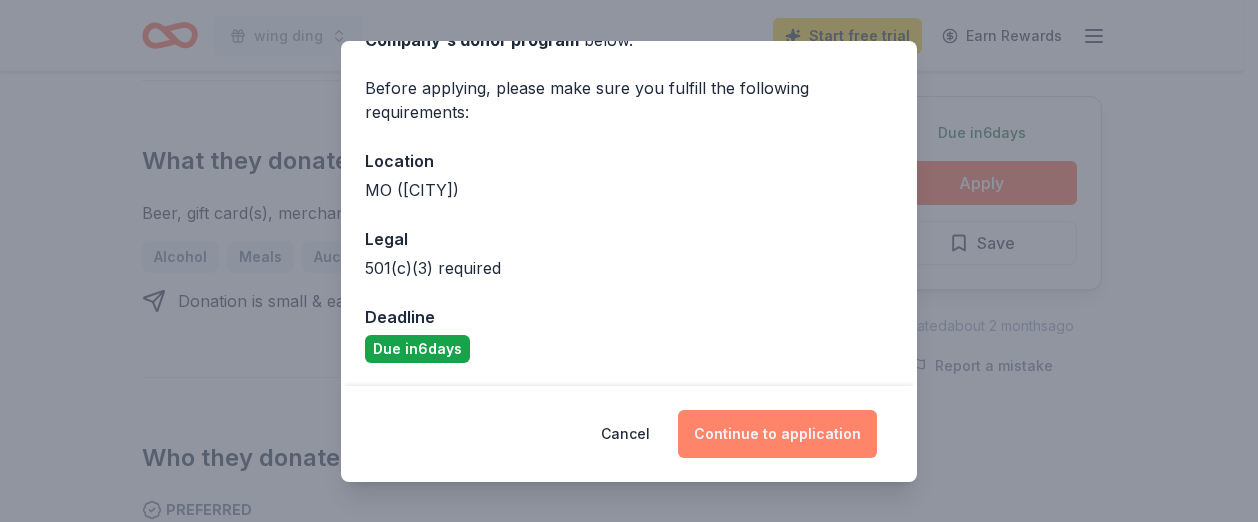 click on "Continue to application" at bounding box center (777, 434) 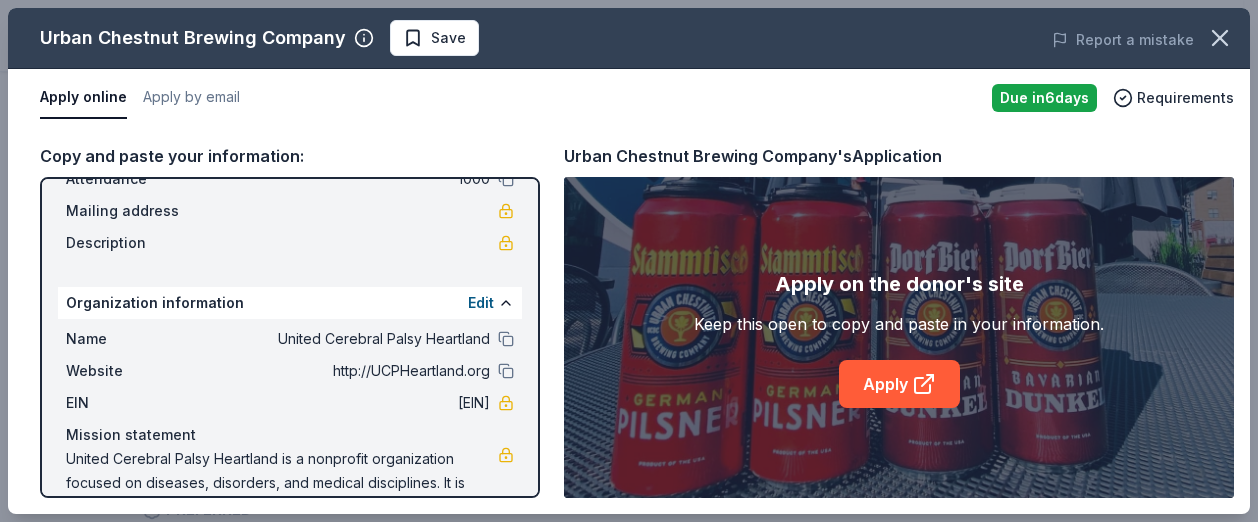scroll, scrollTop: 179, scrollLeft: 0, axis: vertical 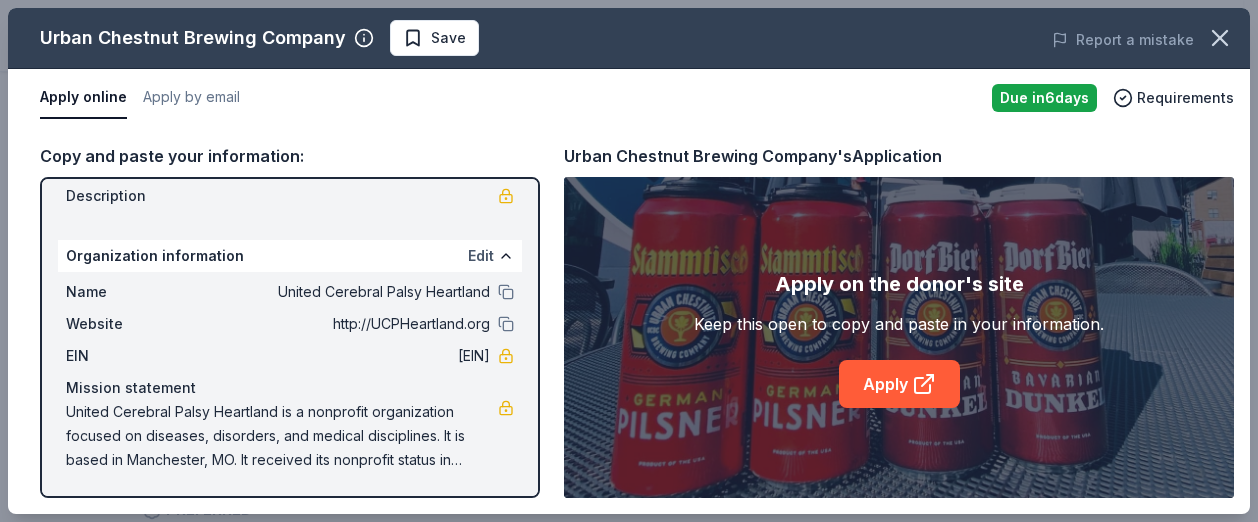 click on "Edit" at bounding box center [481, 256] 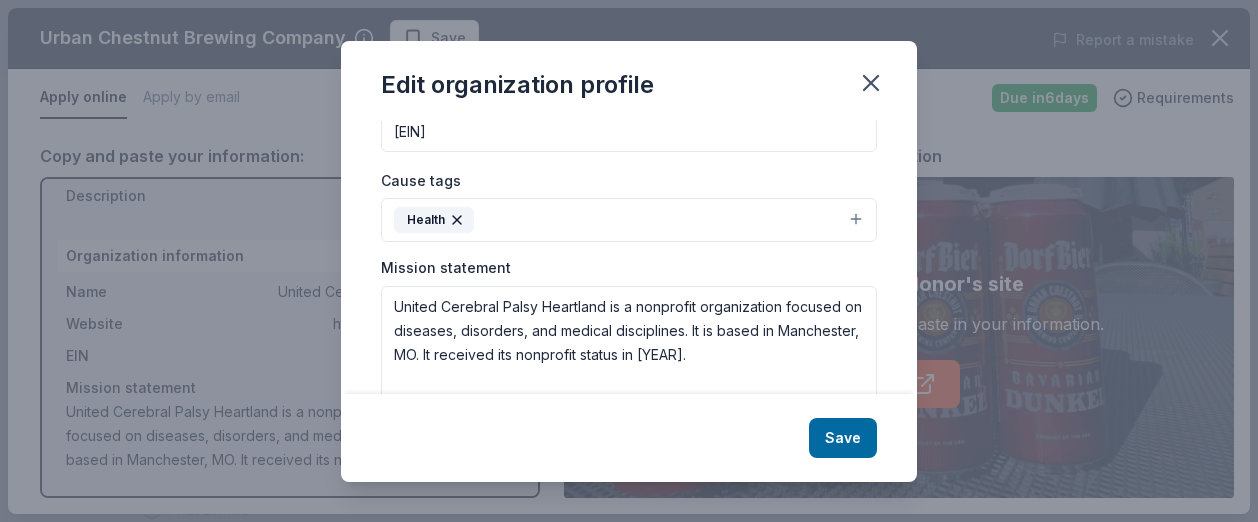 scroll, scrollTop: 393, scrollLeft: 0, axis: vertical 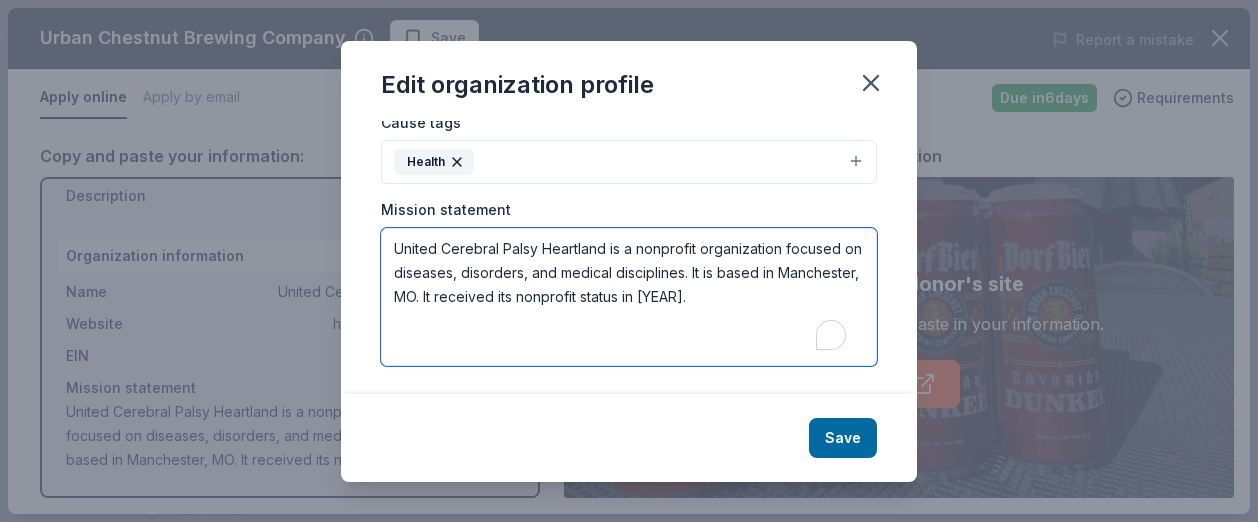 drag, startPoint x: 784, startPoint y: 288, endPoint x: -12, endPoint y: 231, distance: 798.0382 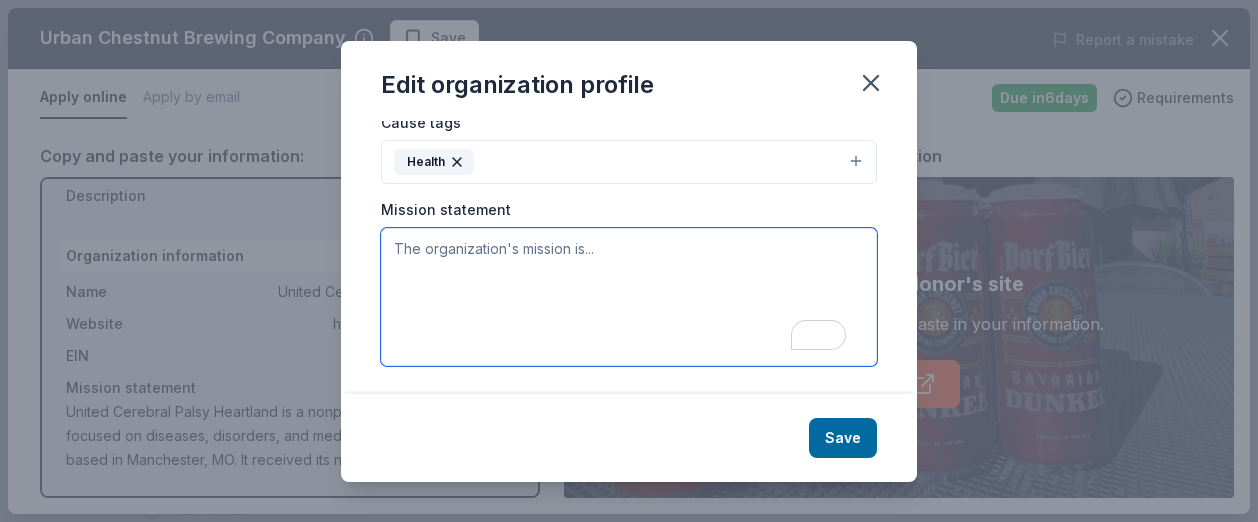 paste on "At UCP Heartland we provide children and adults living with differing abilities the extraordinary care and support they need to thrive in school, at home, at work and in their community." 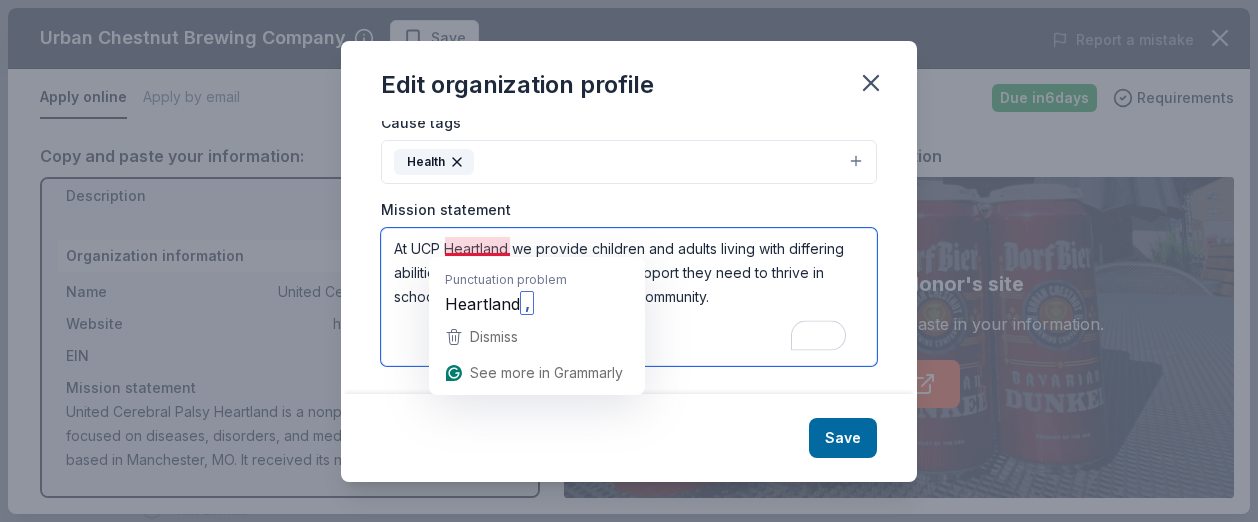 click on "At UCP Heartland we provide children and adults living with differing abilities the extraordinary care and support they need to thrive in school, at home, at work and in their community." at bounding box center (629, 297) 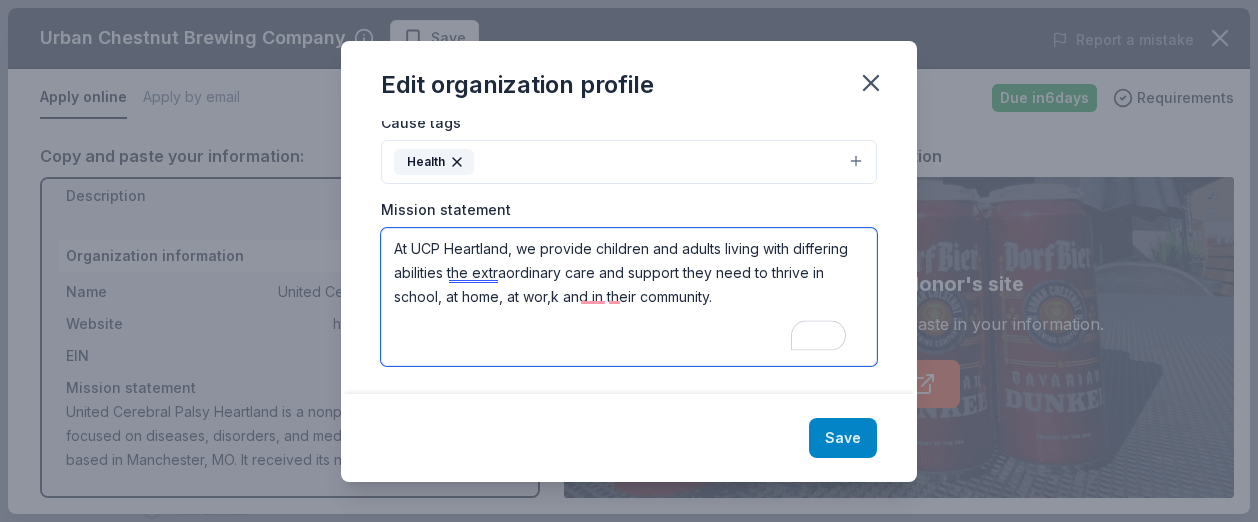 type on "At UCP Heartland, we provide children and adults living with differing abilities the extraordinary care and support they need to thrive in school, at home, at wor,k and in their community." 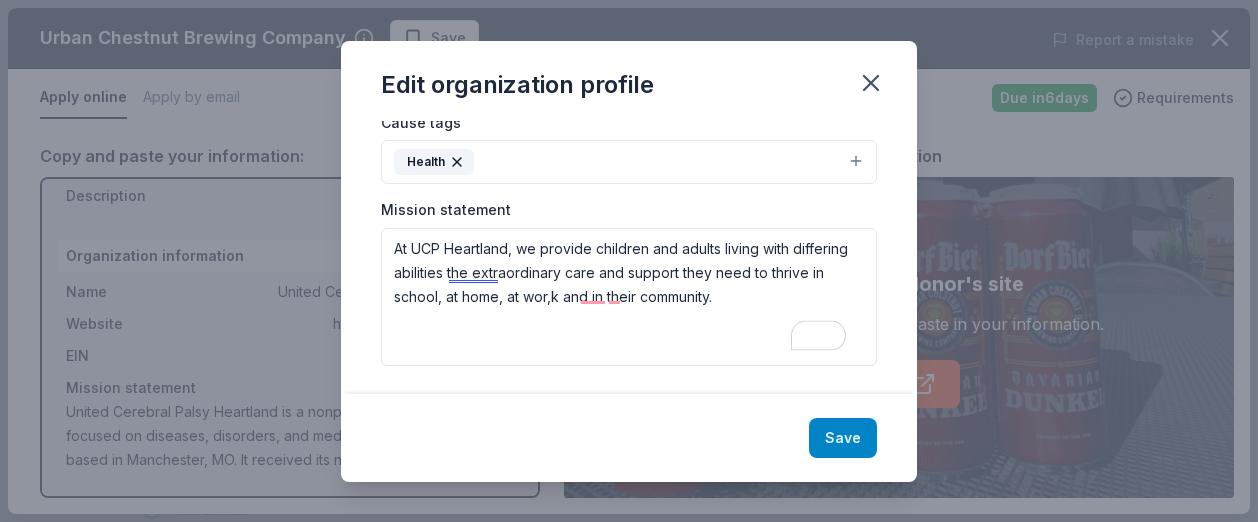 click on "Save" at bounding box center [843, 438] 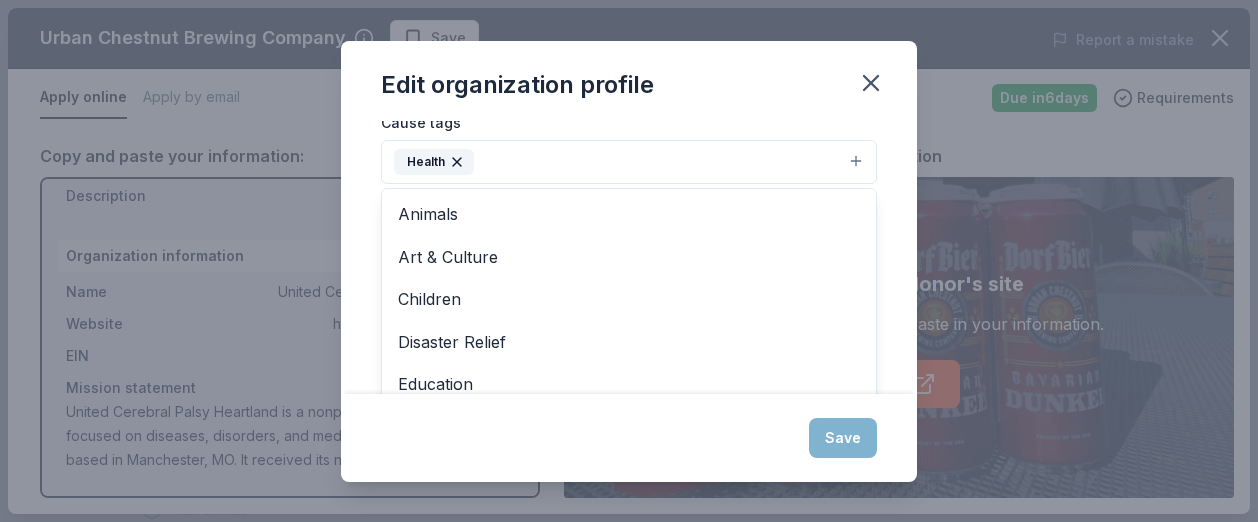 click on "Health" at bounding box center (629, 162) 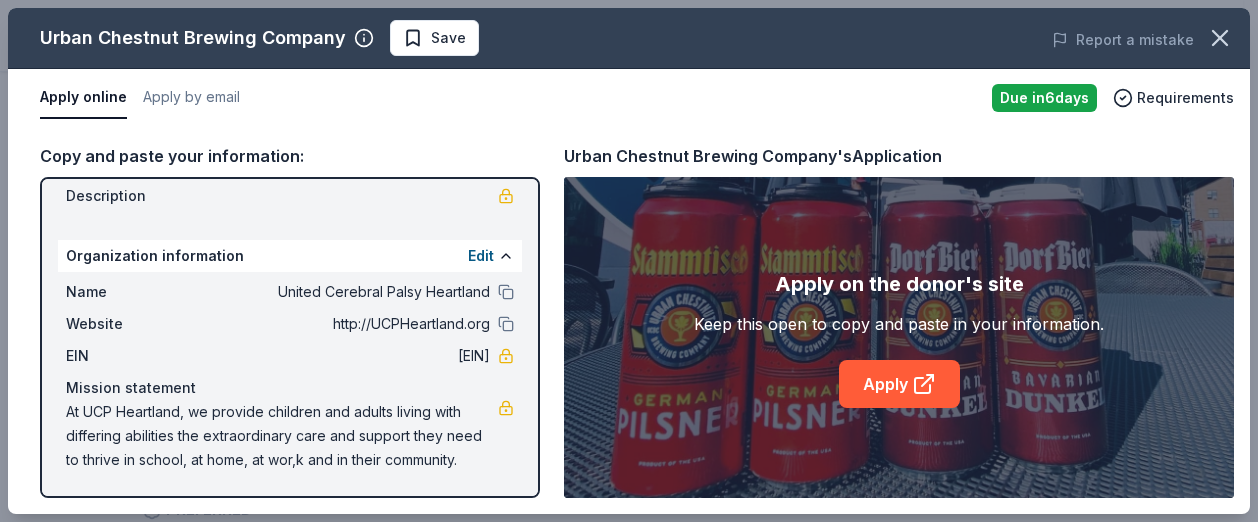 scroll, scrollTop: 0, scrollLeft: 0, axis: both 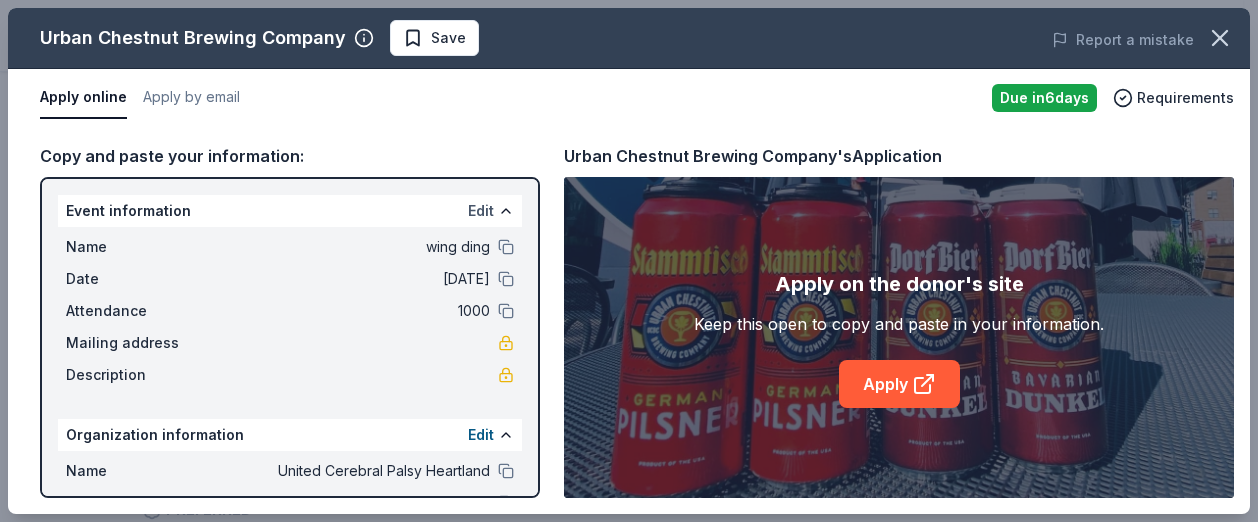 click on "Edit" at bounding box center (481, 211) 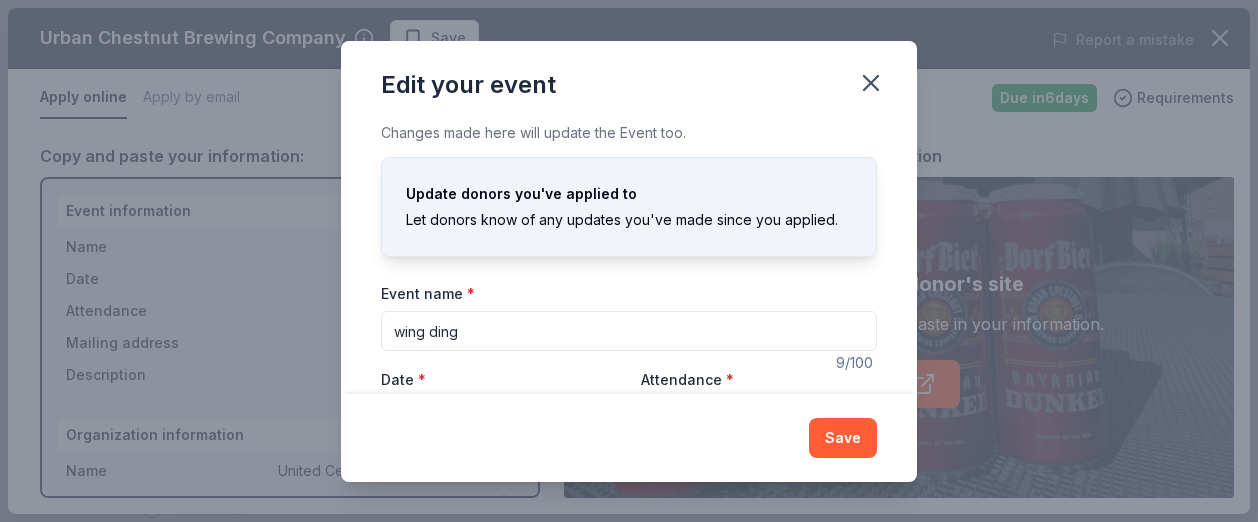 drag, startPoint x: 509, startPoint y: 328, endPoint x: -12, endPoint y: 303, distance: 521.5995 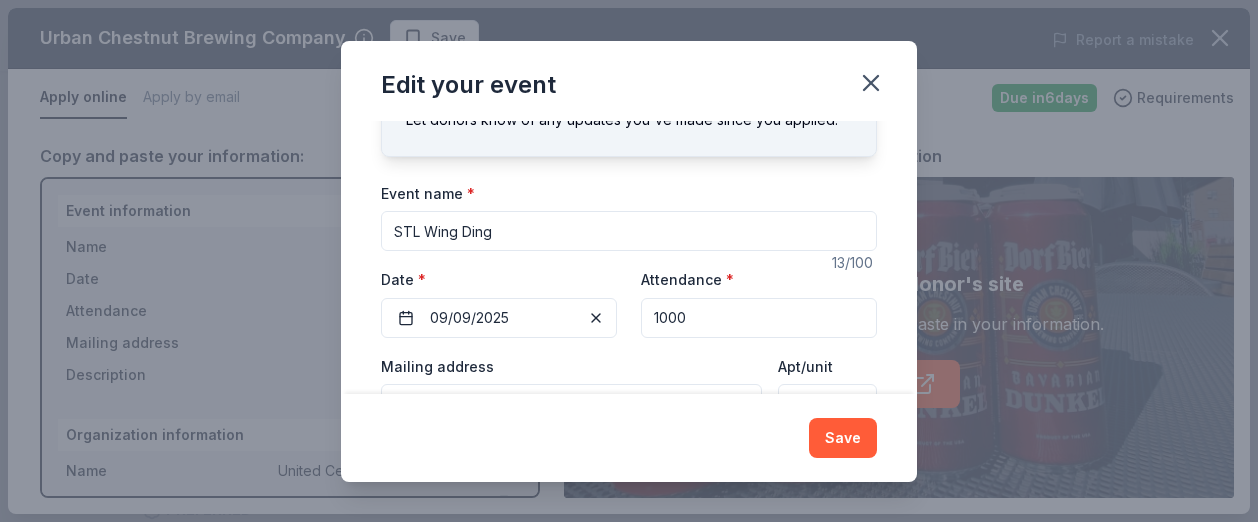 scroll, scrollTop: 200, scrollLeft: 0, axis: vertical 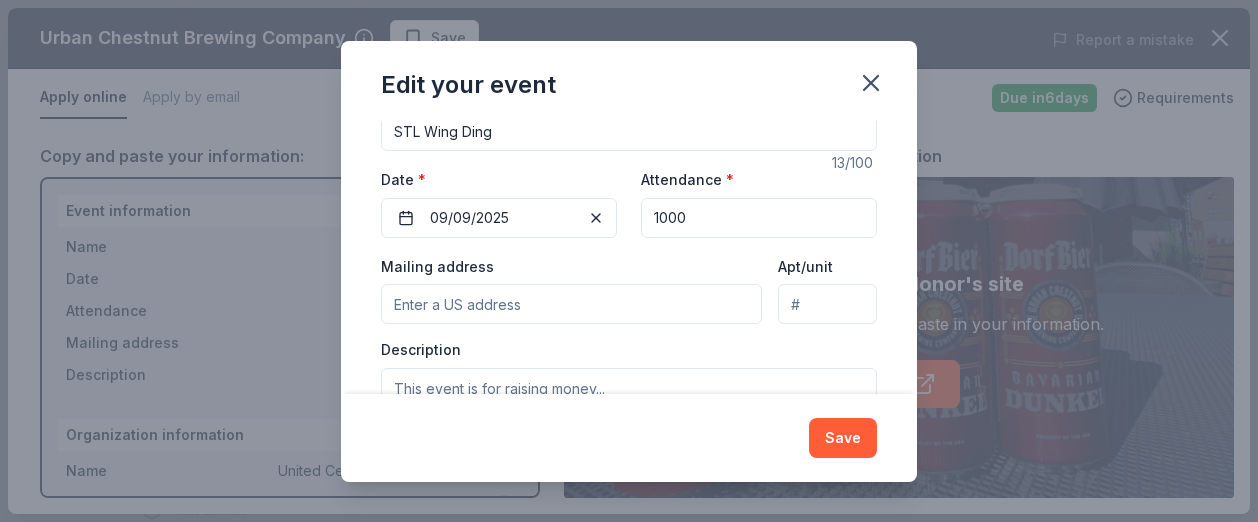 type on "STL Wing Ding" 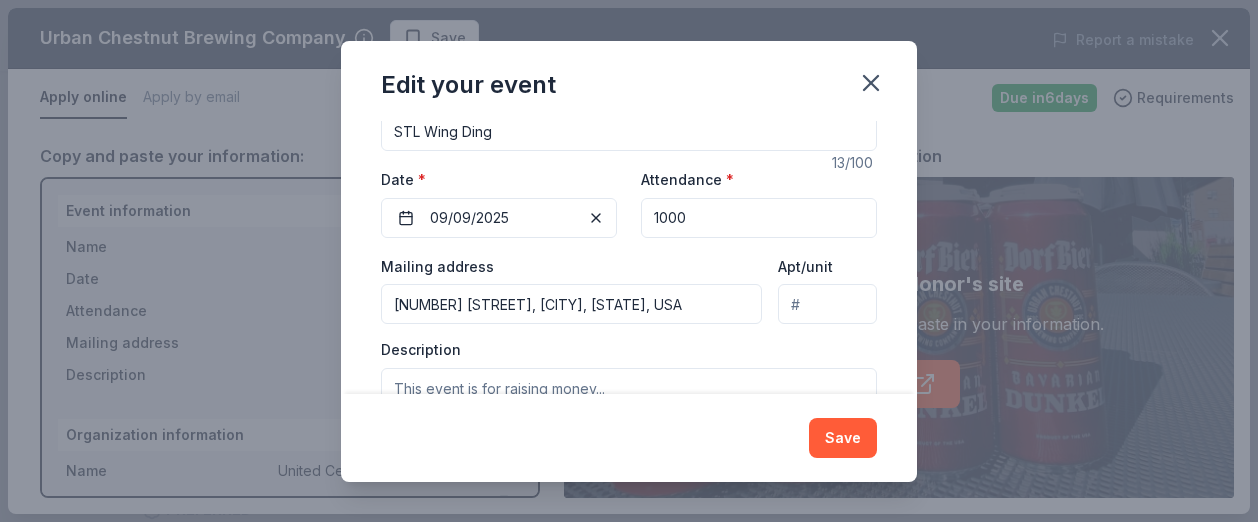 type on "[NUMBER] [STREET], [CITY], [STATE], USA" 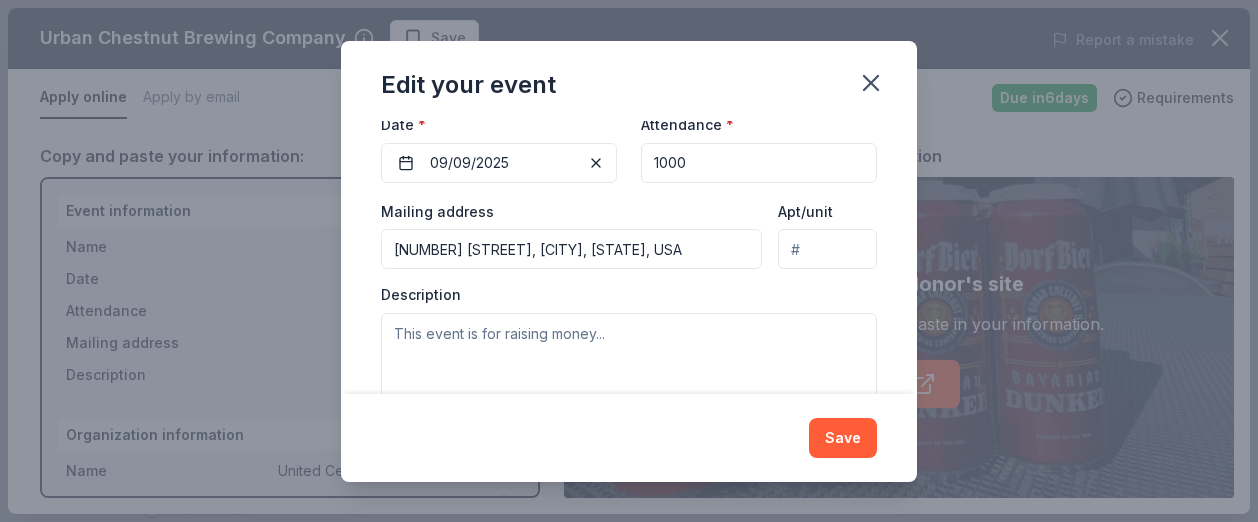 scroll, scrollTop: 294, scrollLeft: 0, axis: vertical 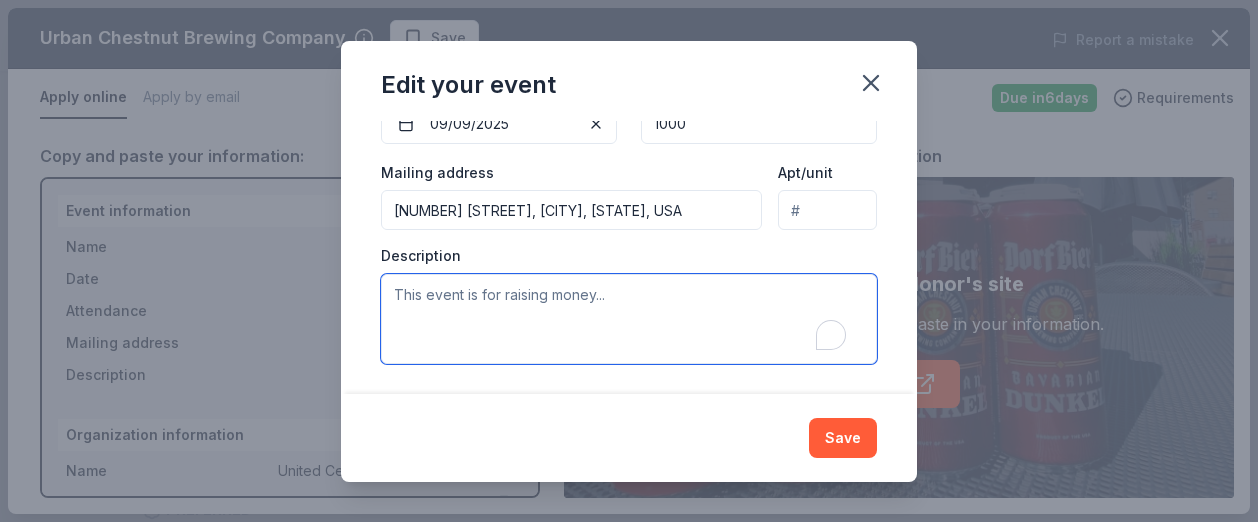 click at bounding box center (629, 319) 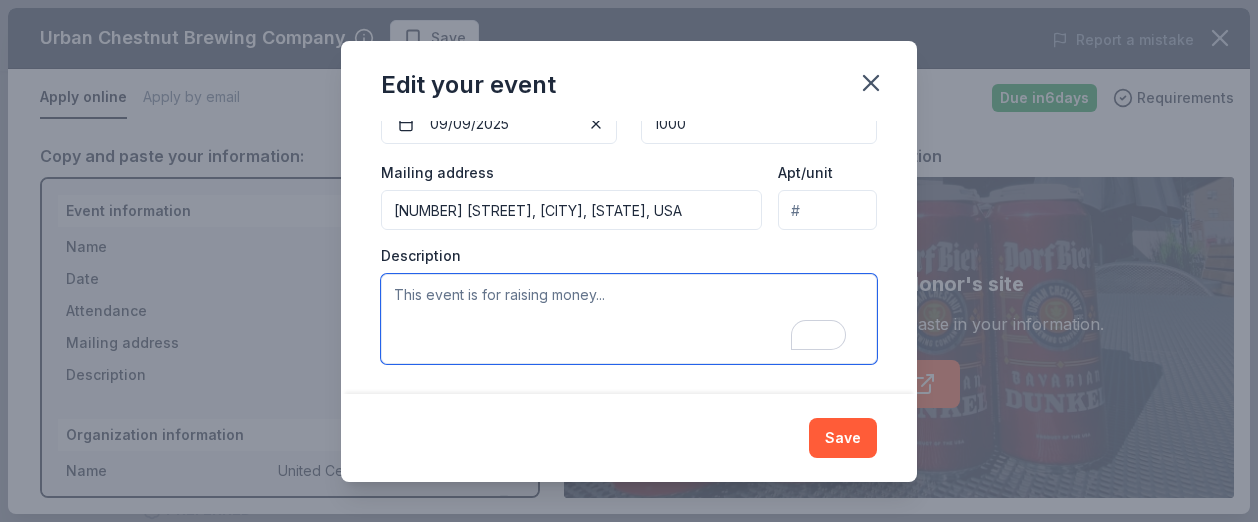 click at bounding box center (629, 319) 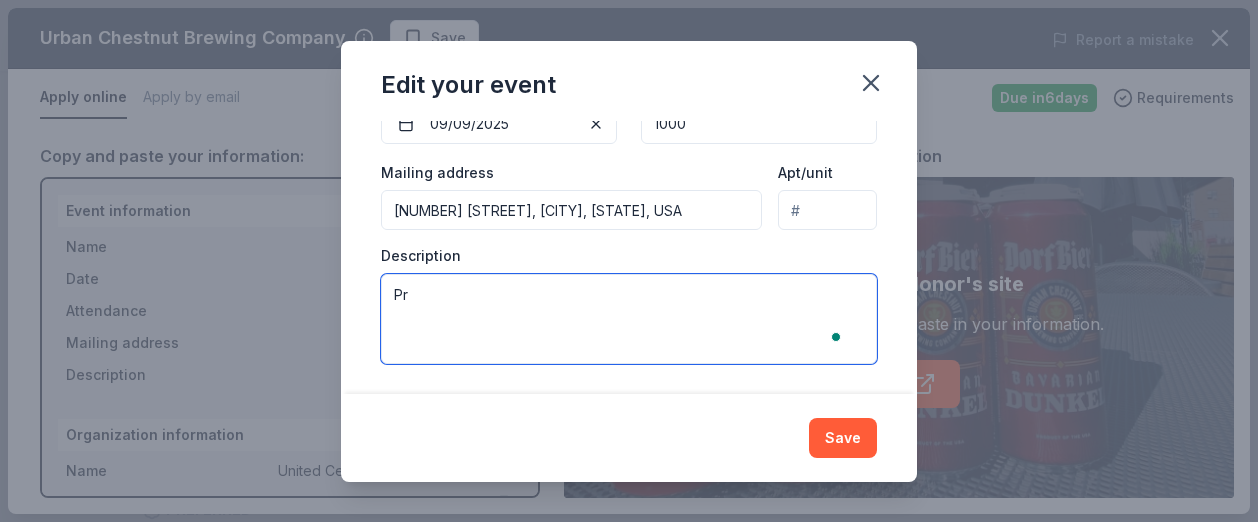 type on "P" 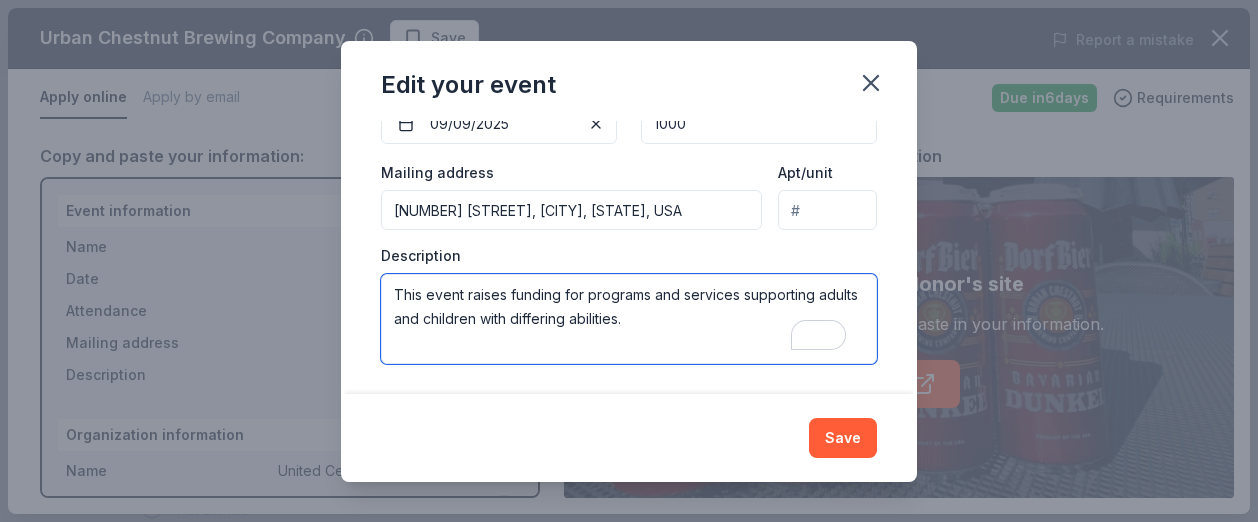 click on "This event raises funding for programs and services supporting adults and children with differing abilities." at bounding box center [629, 319] 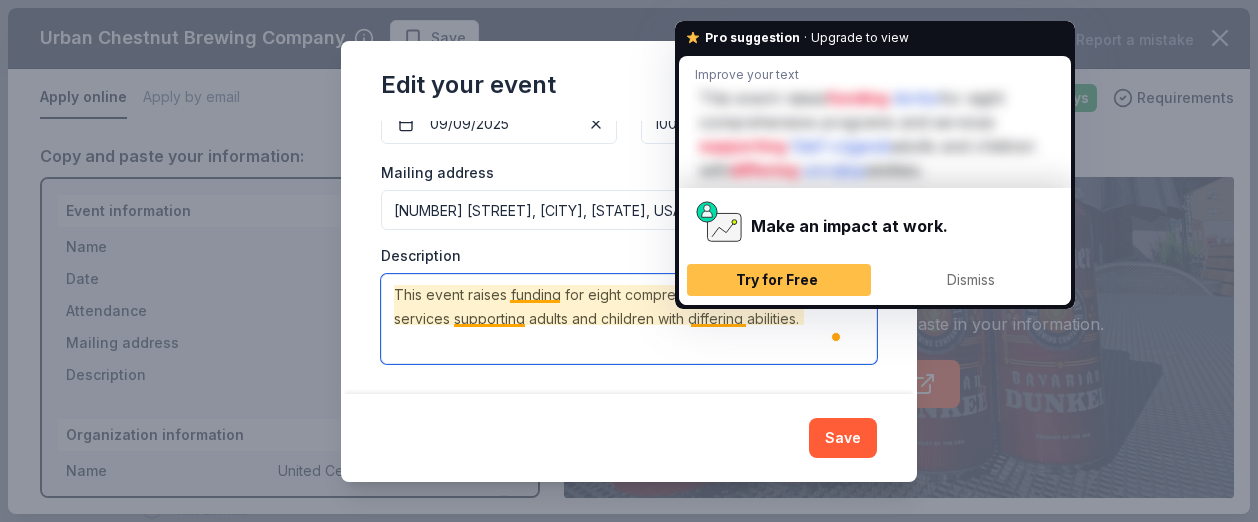 click on "This event raises funding for eight comprehensive programs and services supporting adults and children with differing abilities." at bounding box center (629, 319) 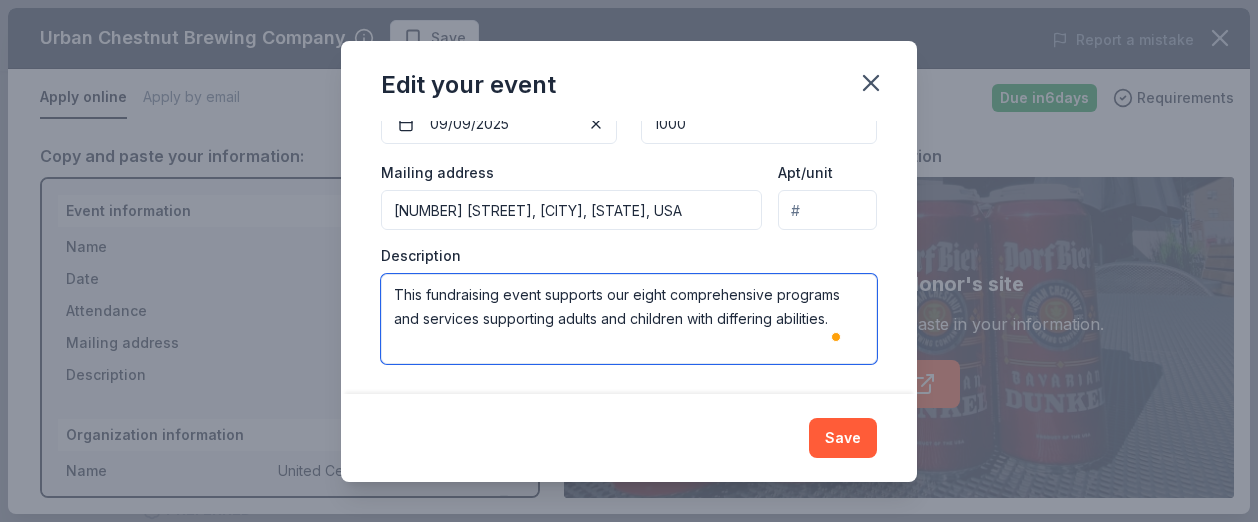 click on "This fundraising event supports our eight comprehensive programs and services supporting adults and children with differing abilities." at bounding box center [629, 319] 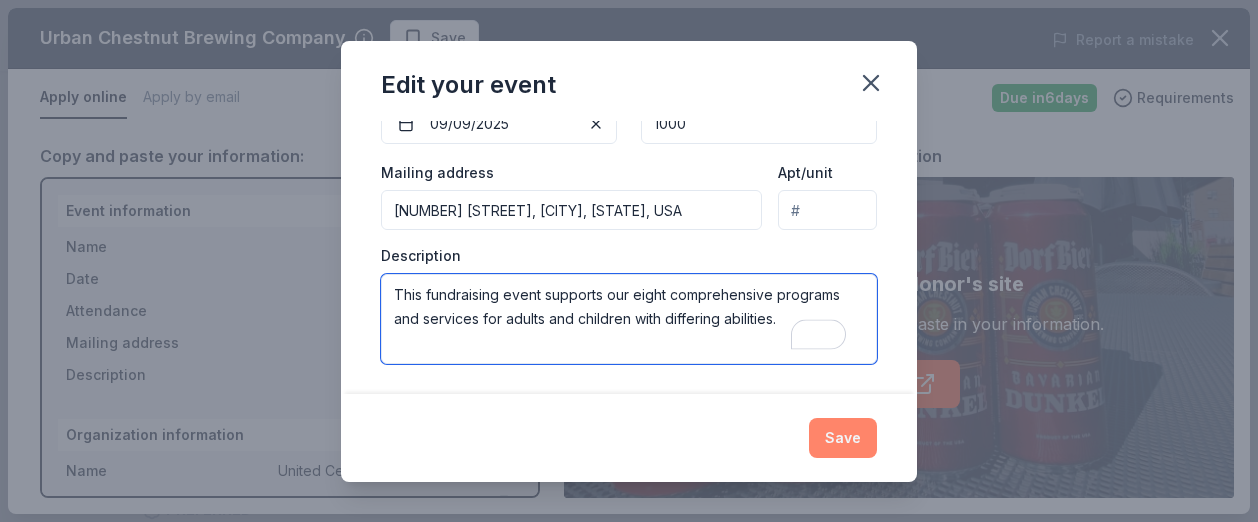 type on "This fundraising event supports our eight comprehensive programs and services for adults and children with differing abilities." 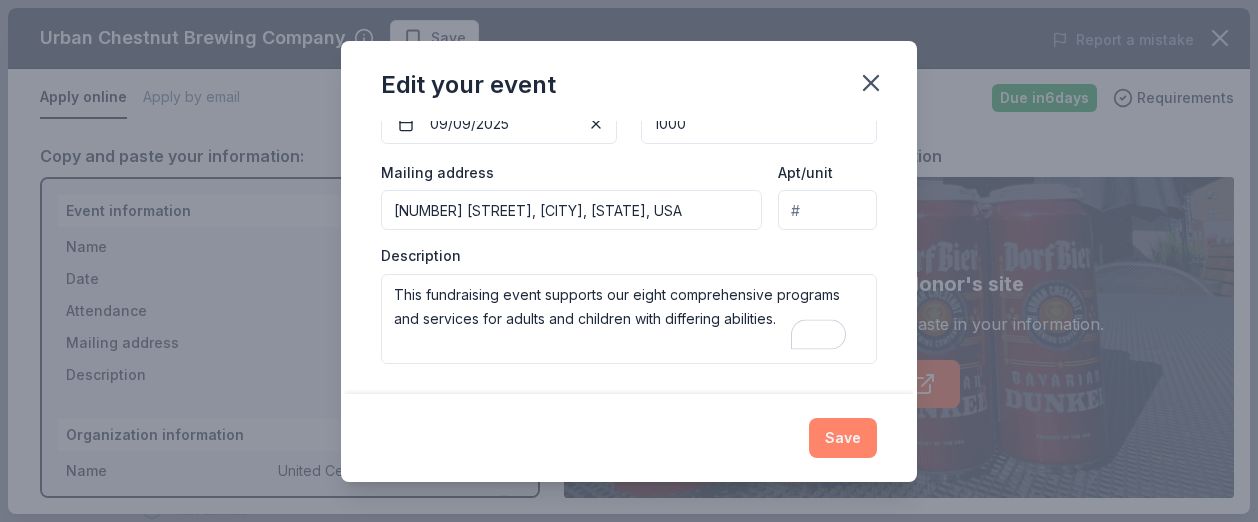click on "Save" at bounding box center (843, 438) 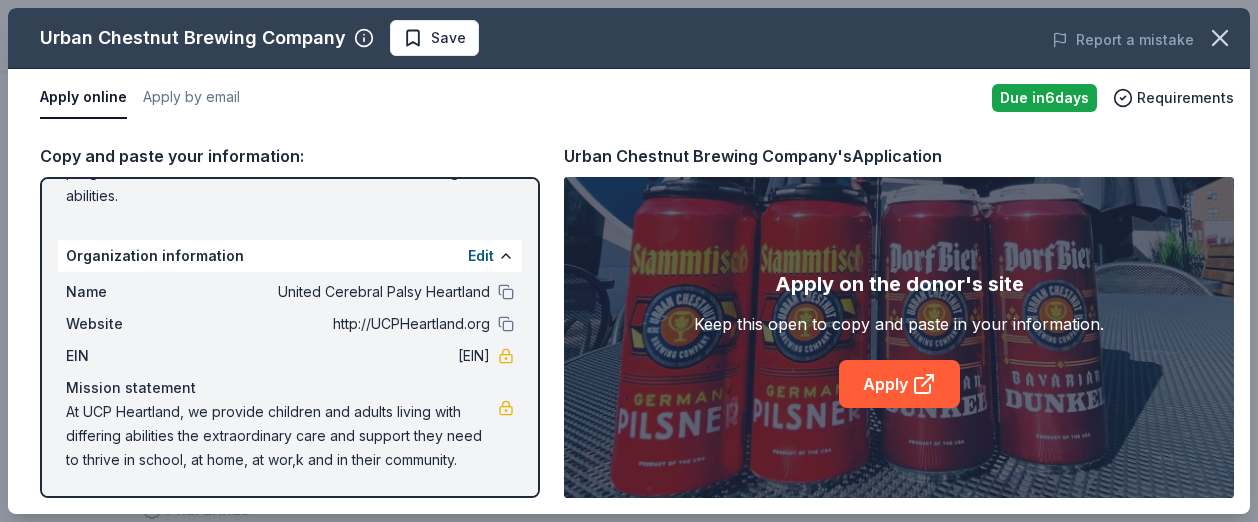 scroll, scrollTop: 0, scrollLeft: 0, axis: both 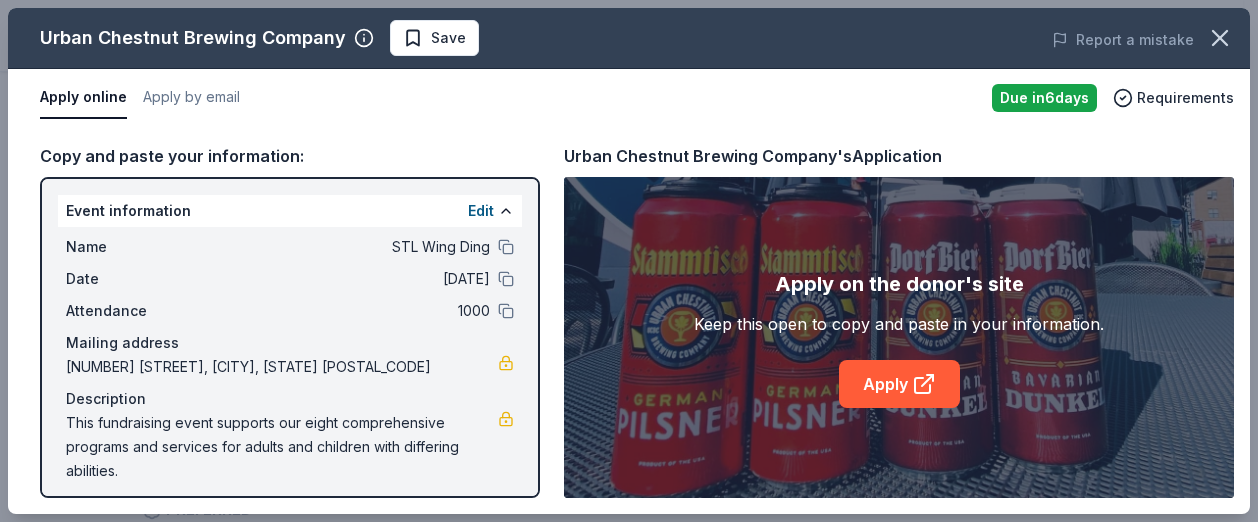 click on "Apply online" at bounding box center [83, 98] 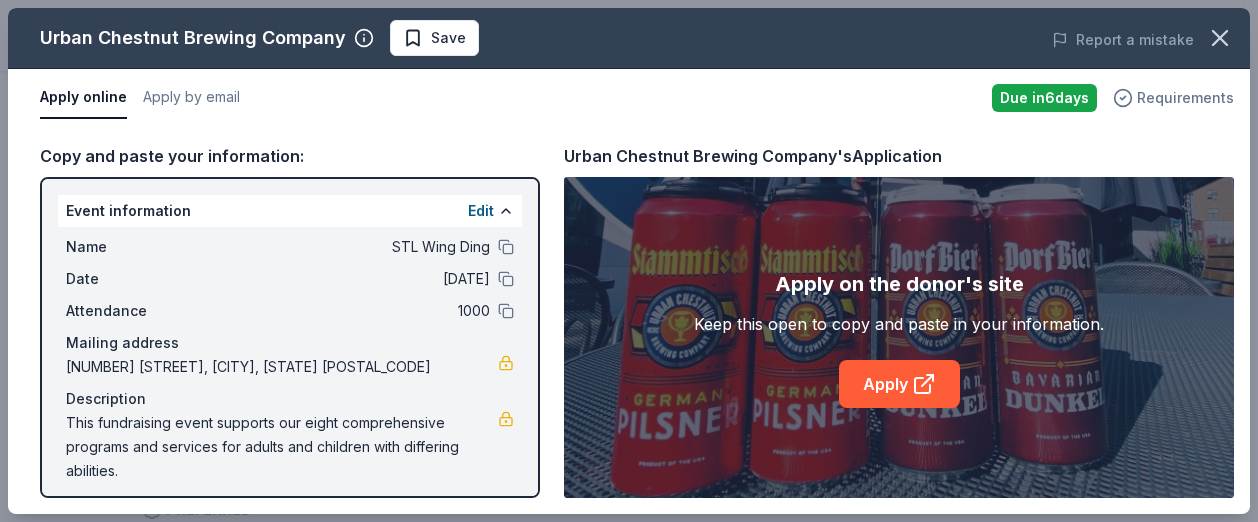 click on "Requirements" at bounding box center (1185, 98) 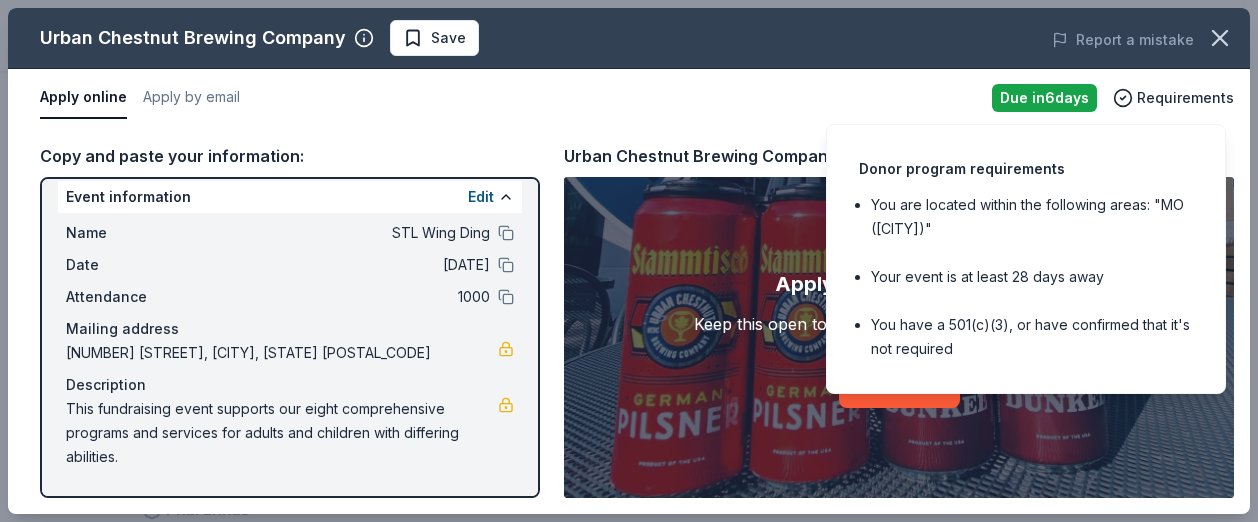 scroll, scrollTop: 0, scrollLeft: 0, axis: both 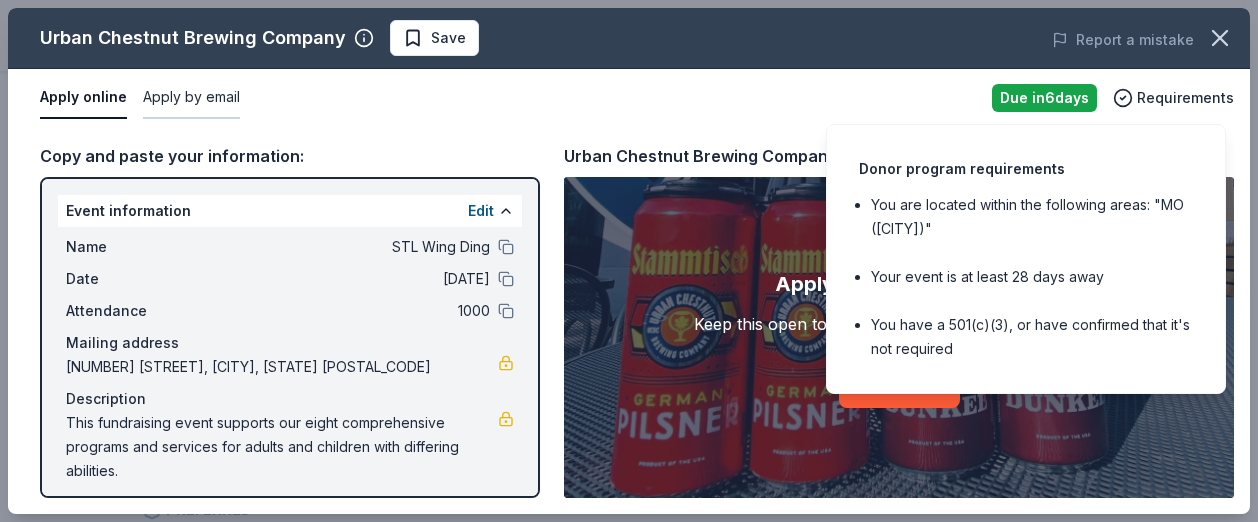 click on "Apply by email" at bounding box center [191, 98] 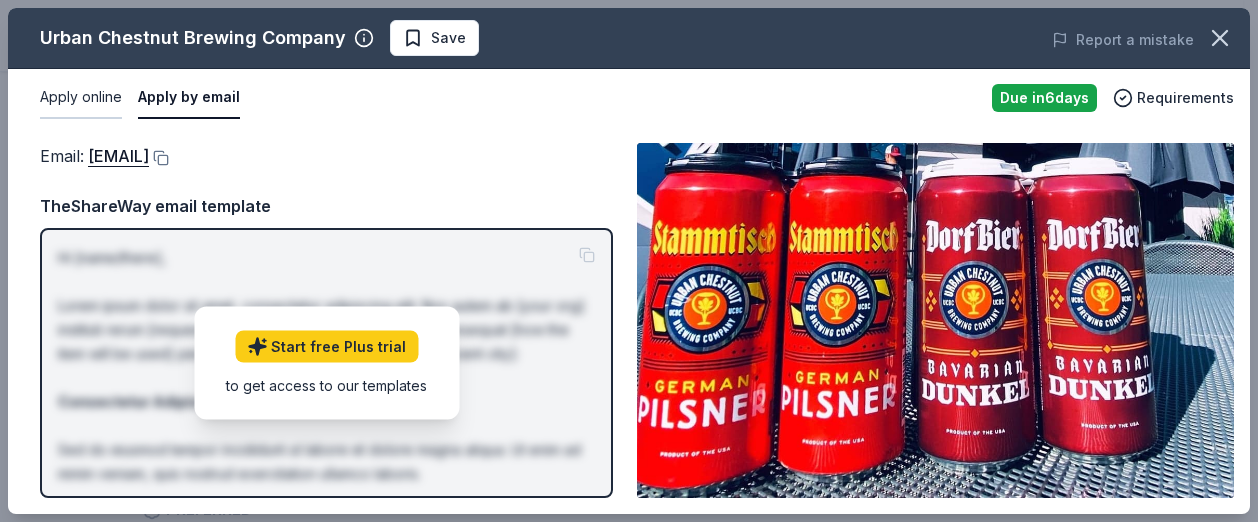 click on "Apply online" at bounding box center [81, 98] 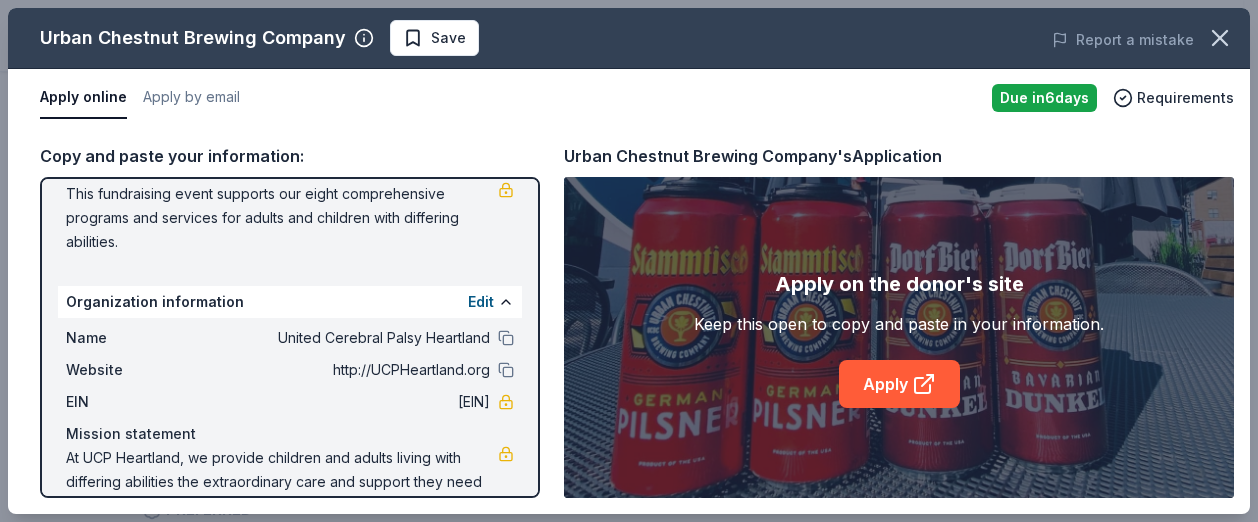 scroll, scrollTop: 275, scrollLeft: 0, axis: vertical 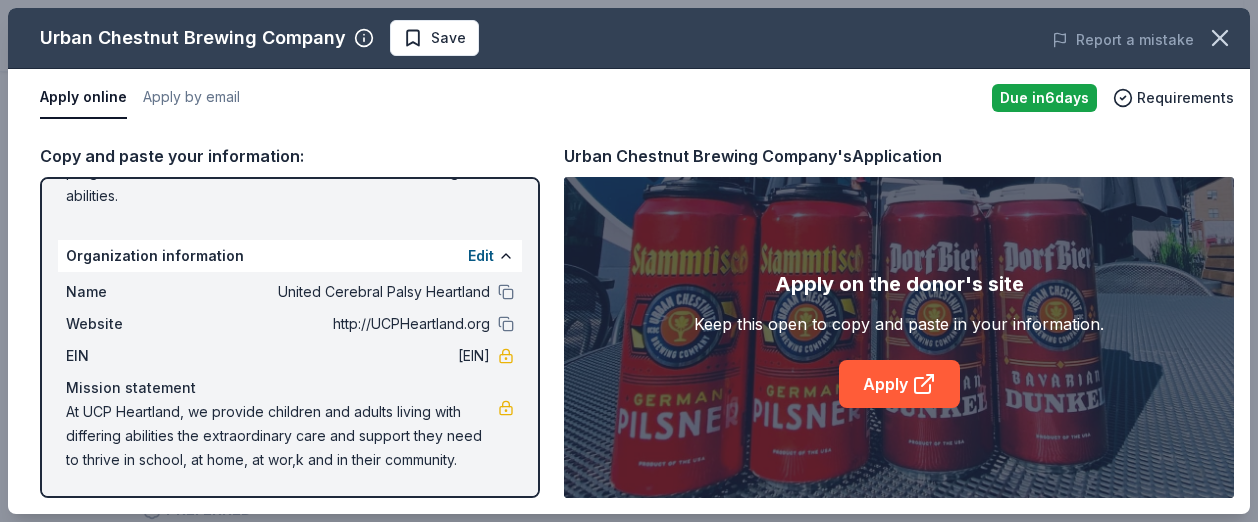 drag, startPoint x: 52, startPoint y: 42, endPoint x: 270, endPoint y: 9, distance: 220.48357 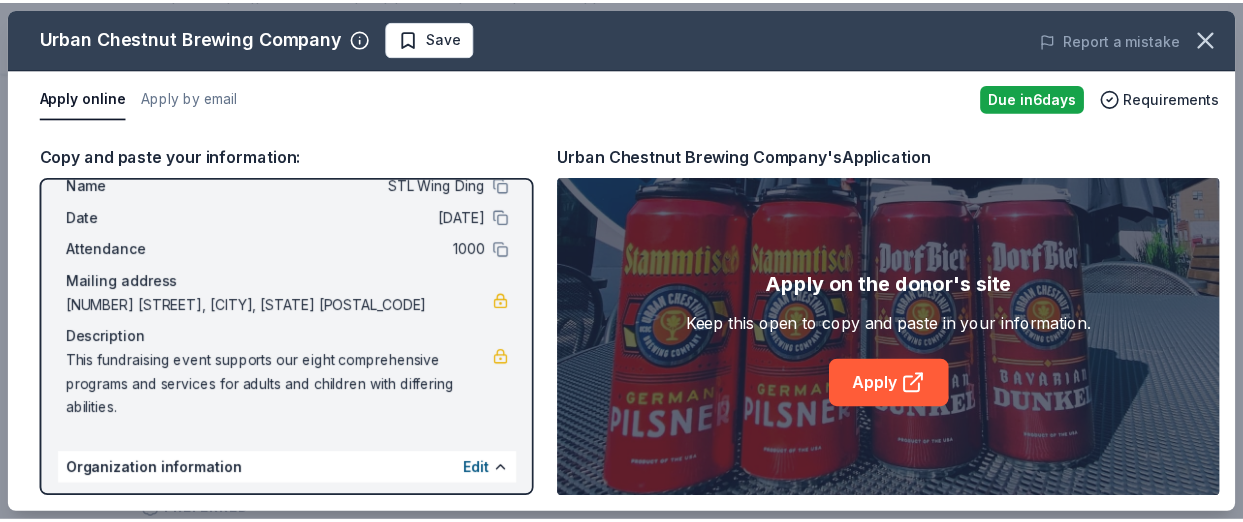 scroll, scrollTop: 0, scrollLeft: 0, axis: both 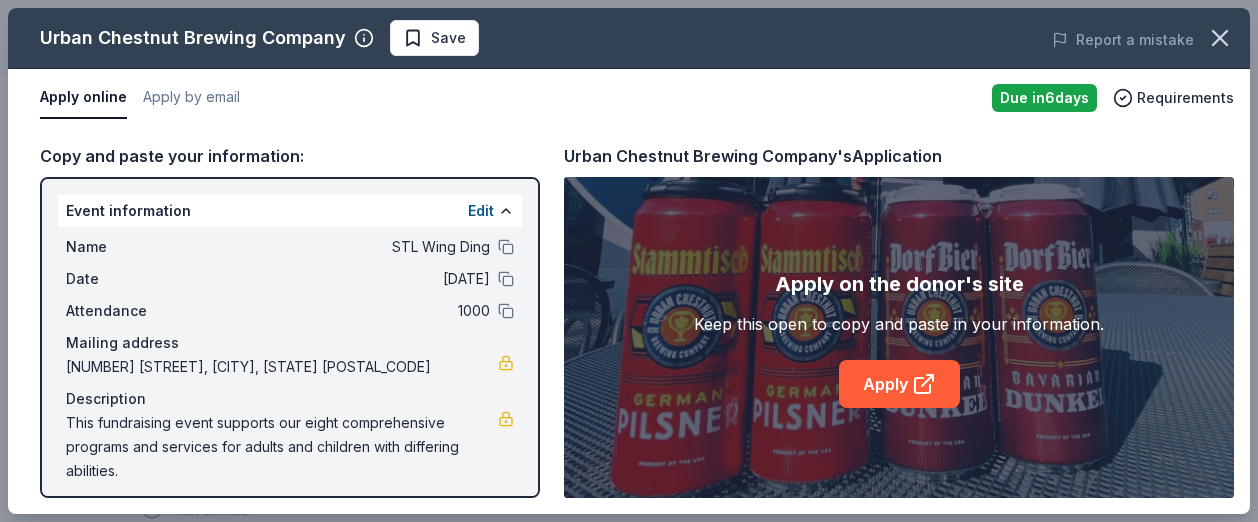 click on "Apply online" at bounding box center (83, 98) 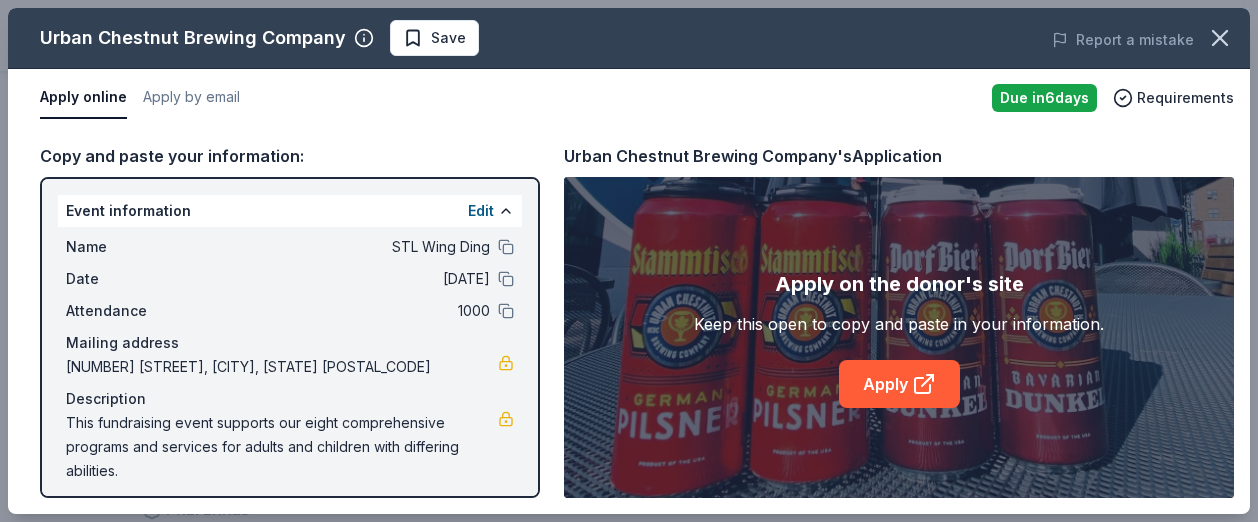 click on "Apply online" at bounding box center [83, 98] 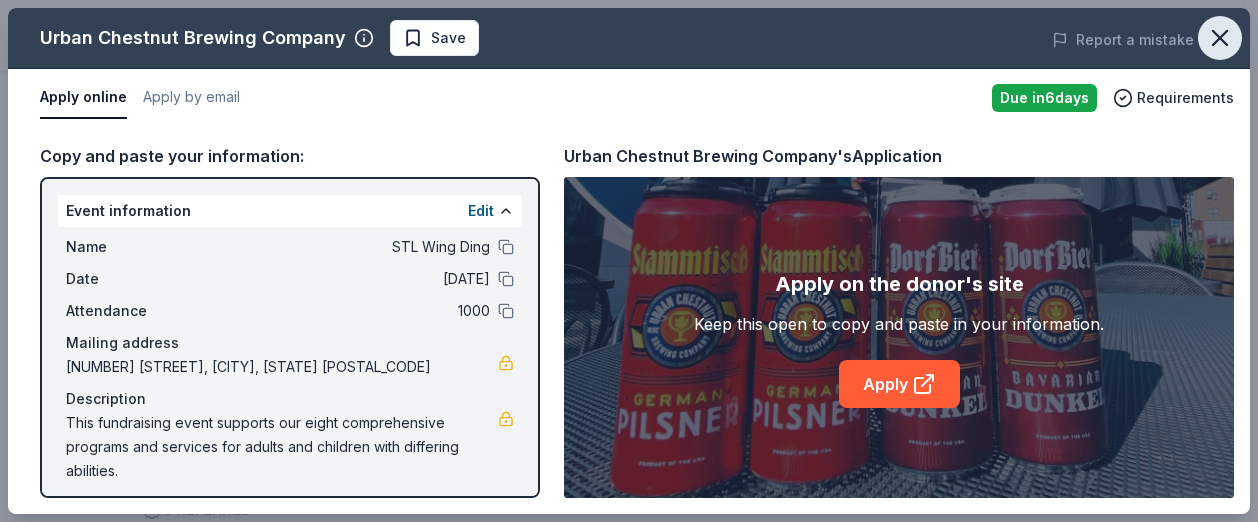 click 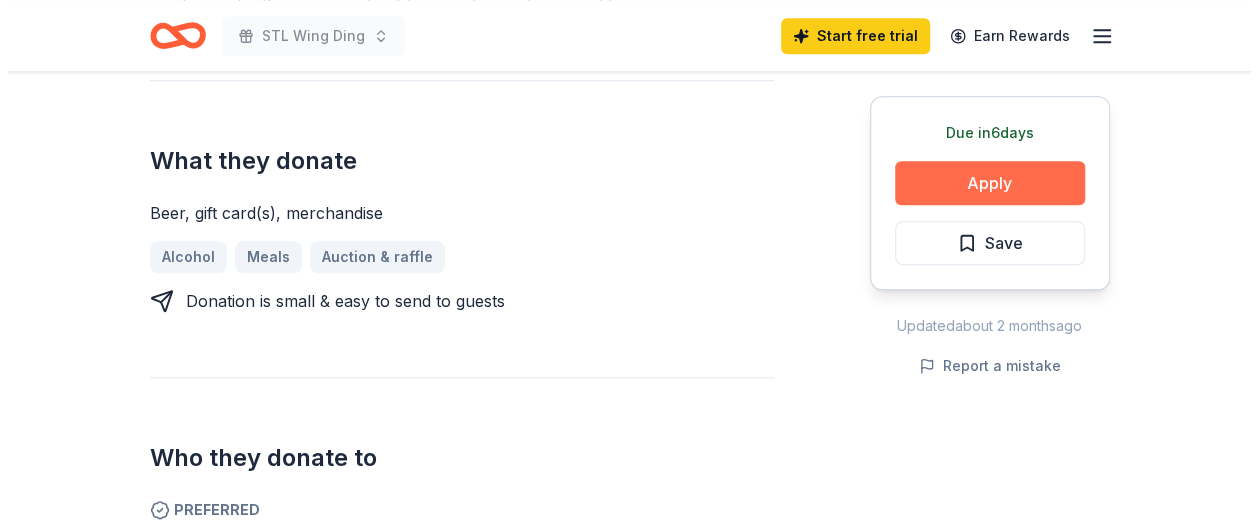 scroll, scrollTop: 900, scrollLeft: 0, axis: vertical 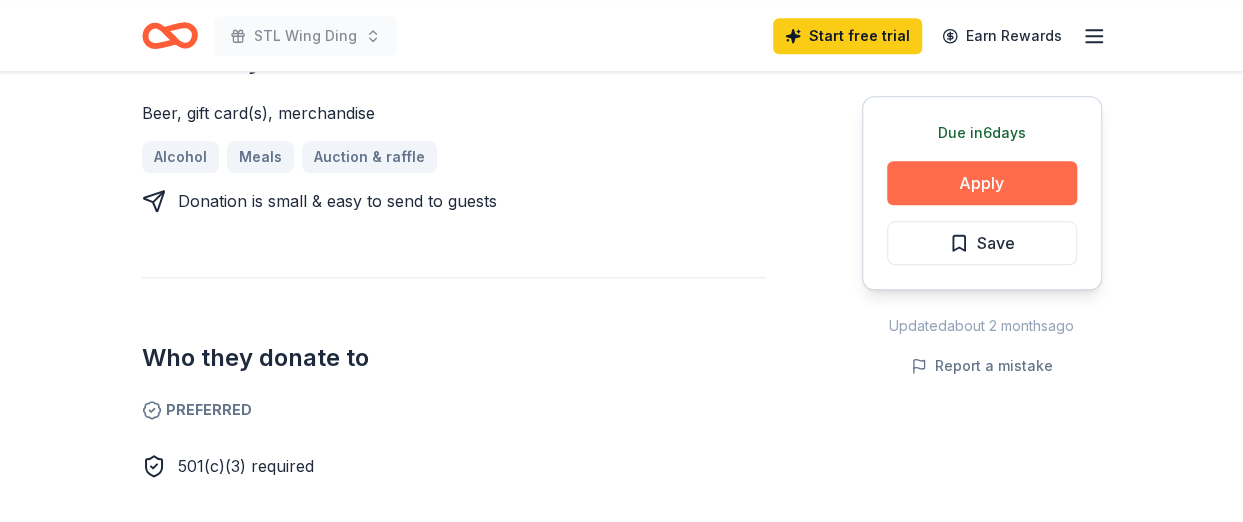 click on "Apply" at bounding box center (982, 183) 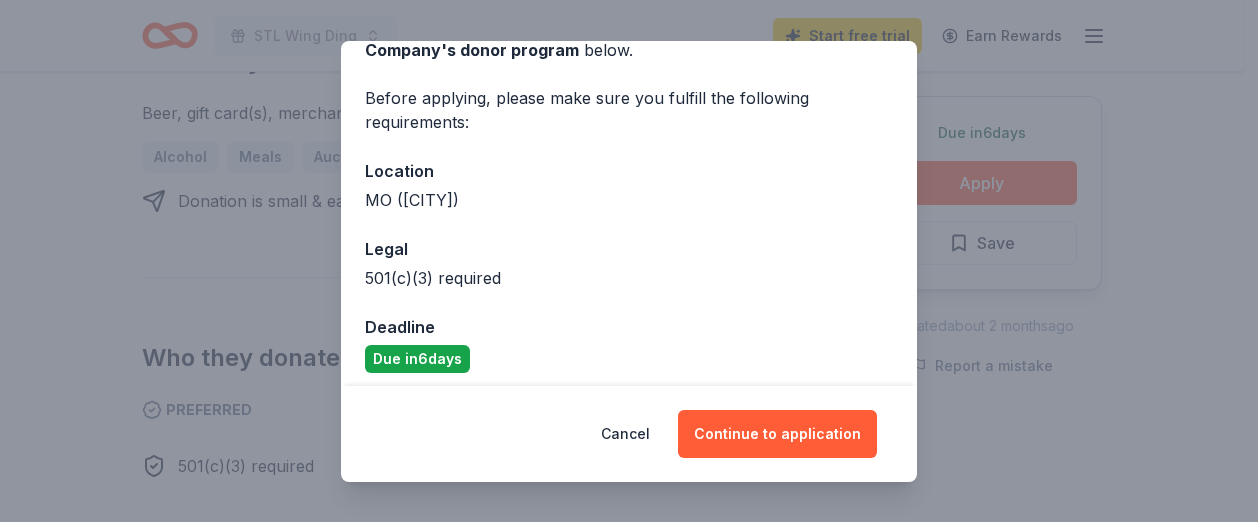scroll, scrollTop: 134, scrollLeft: 0, axis: vertical 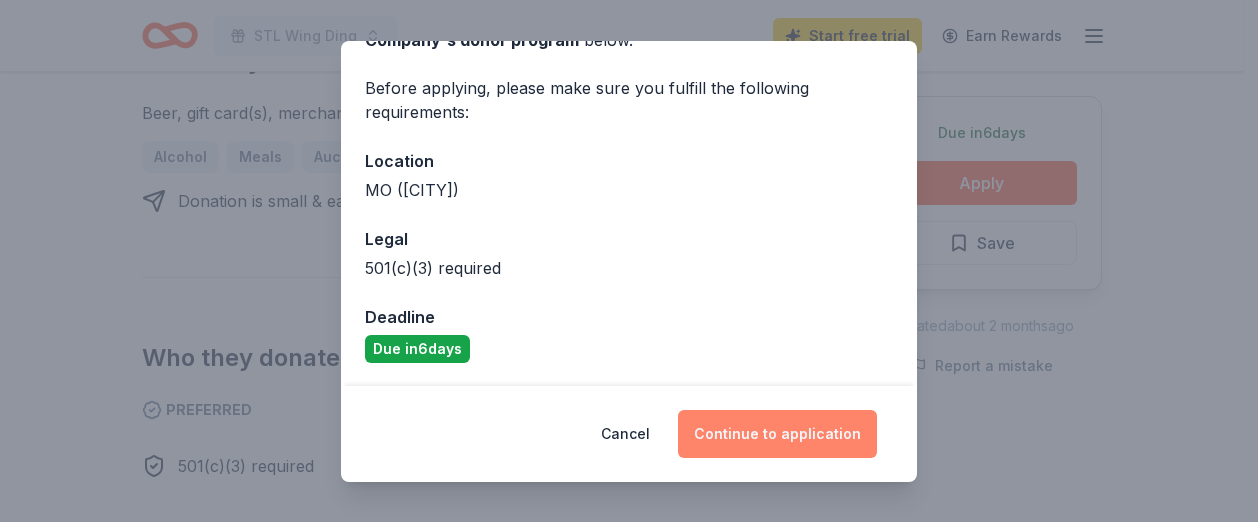 click on "Continue to application" at bounding box center (777, 434) 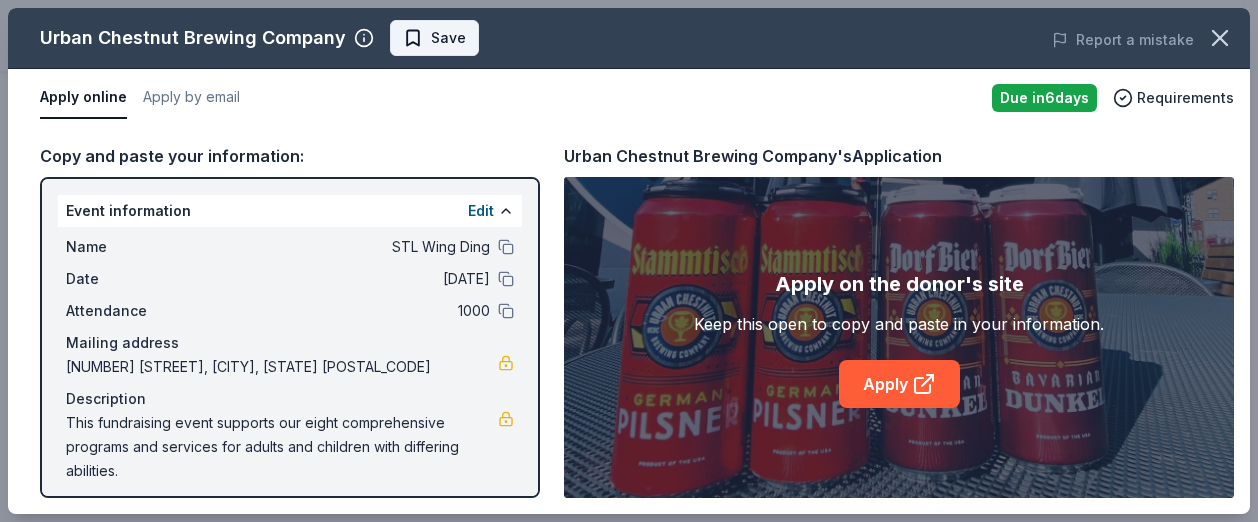 click on "Save" at bounding box center [434, 38] 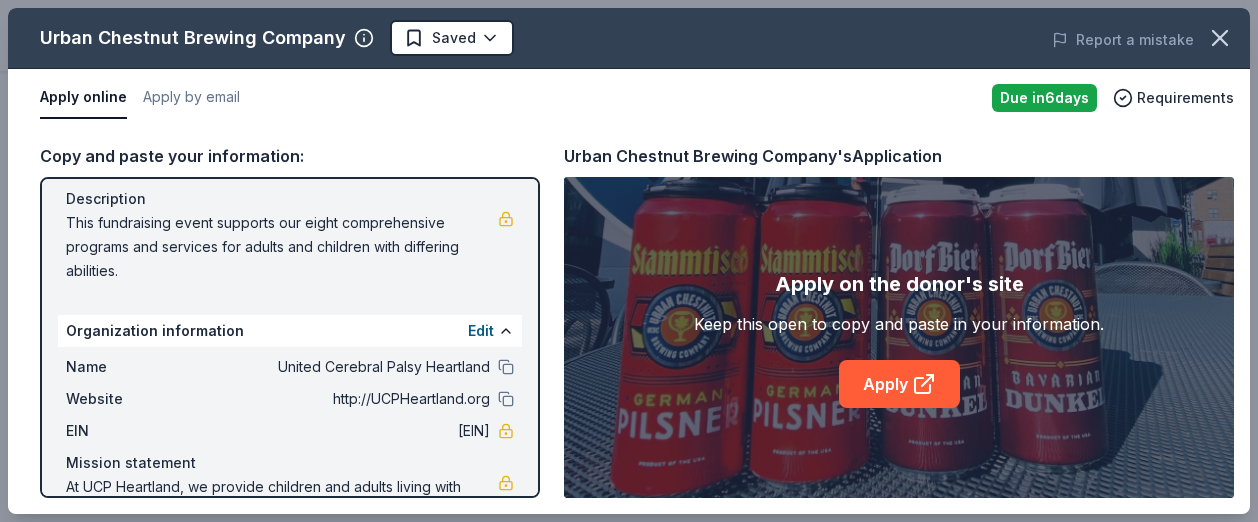 scroll, scrollTop: 275, scrollLeft: 0, axis: vertical 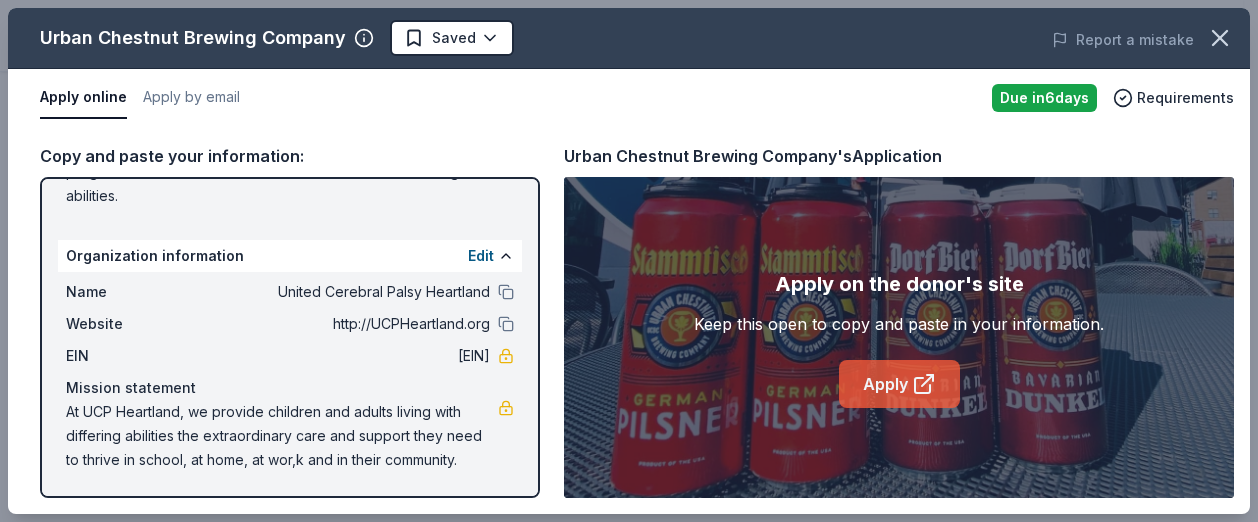 click 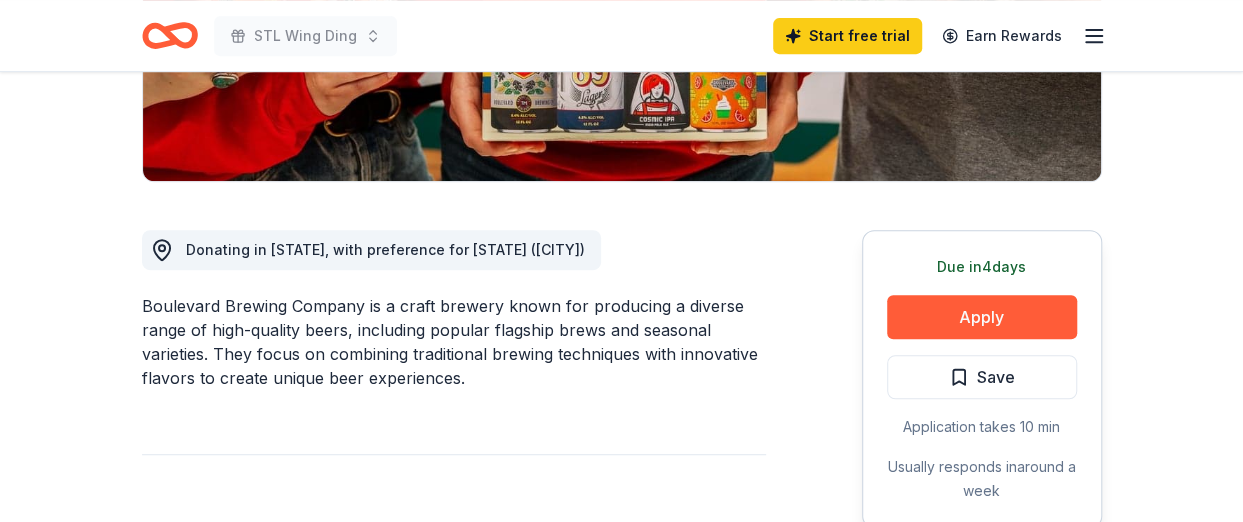 scroll, scrollTop: 500, scrollLeft: 0, axis: vertical 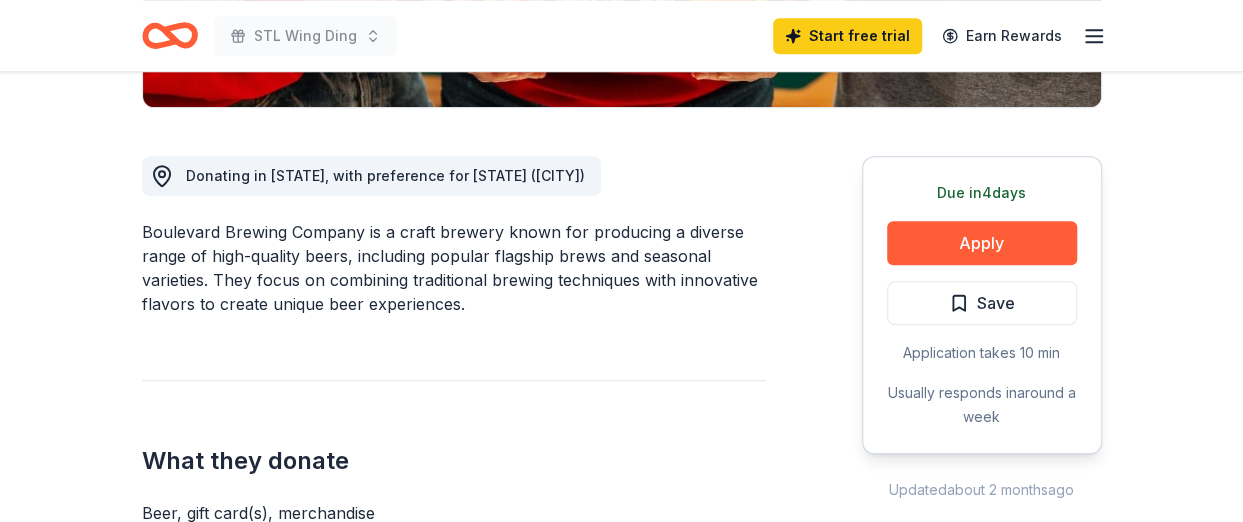 drag, startPoint x: 132, startPoint y: 229, endPoint x: 349, endPoint y: 220, distance: 217.18655 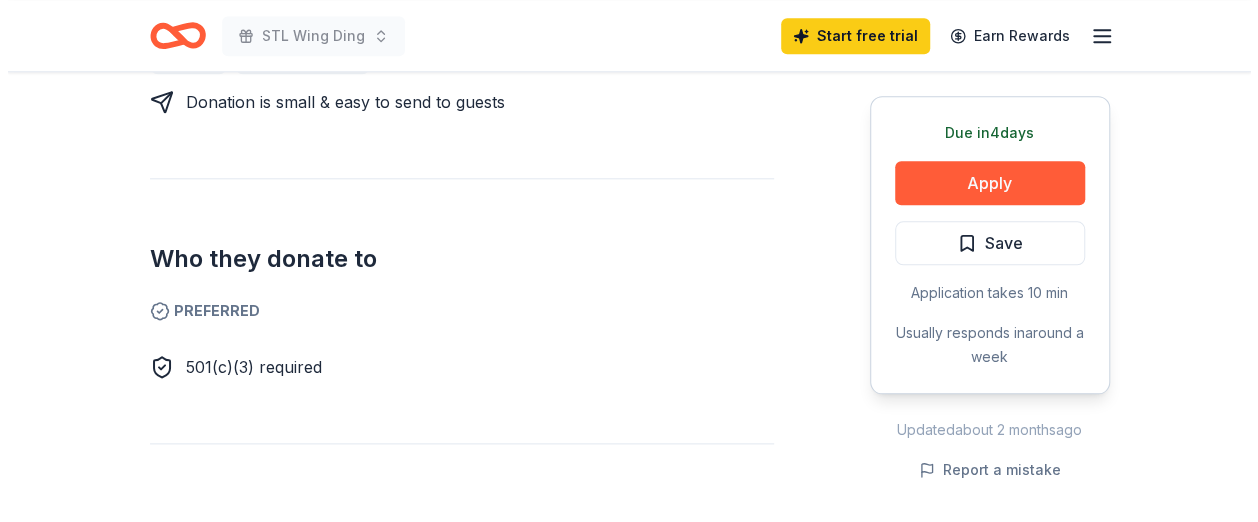 scroll, scrollTop: 1000, scrollLeft: 0, axis: vertical 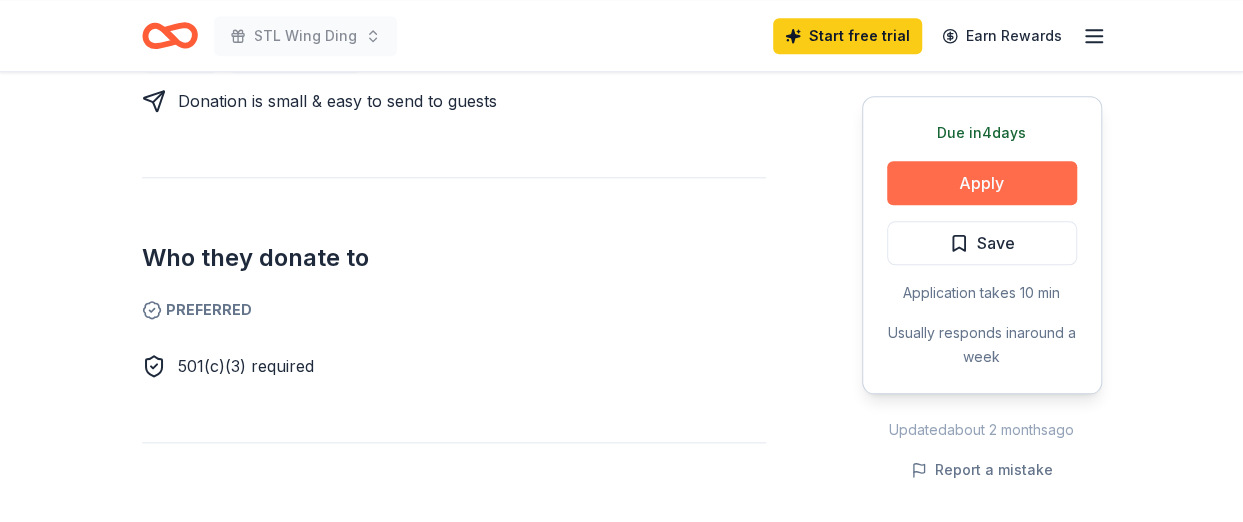 click on "Apply" at bounding box center [982, 183] 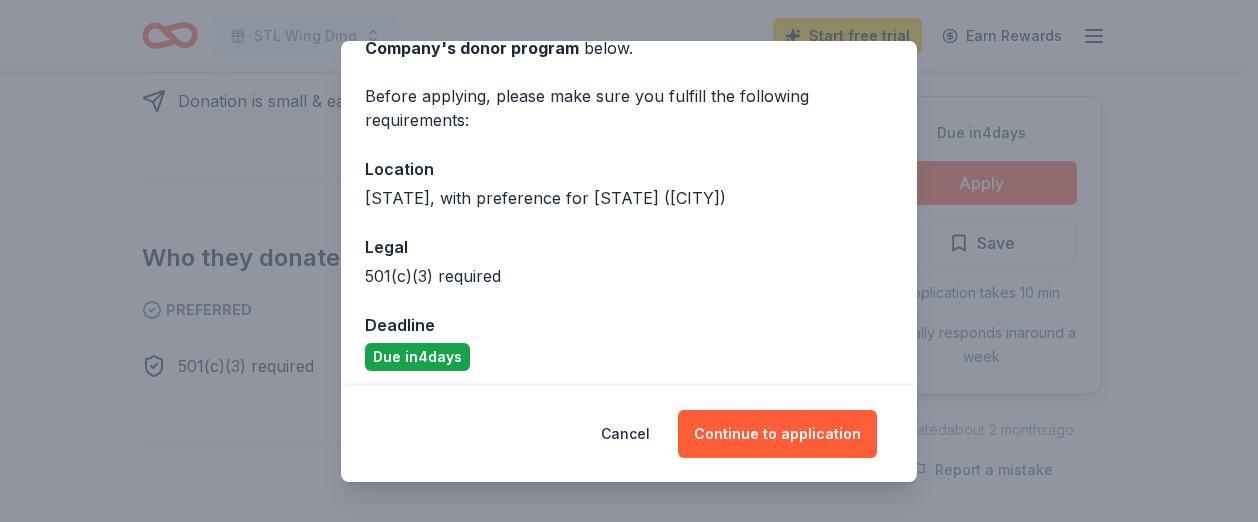 scroll, scrollTop: 134, scrollLeft: 0, axis: vertical 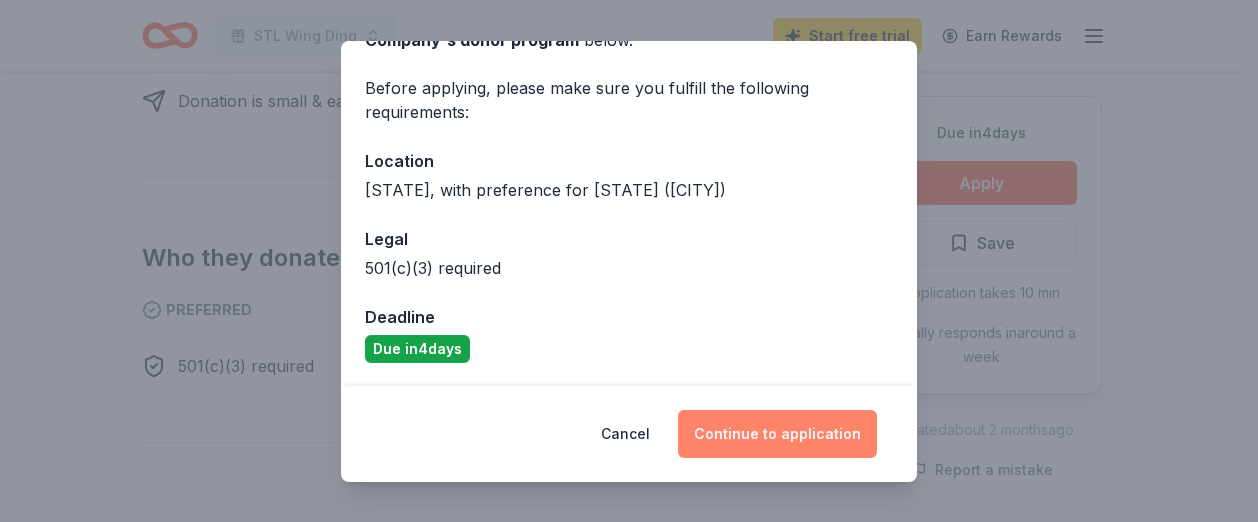 click on "Continue to application" at bounding box center (777, 434) 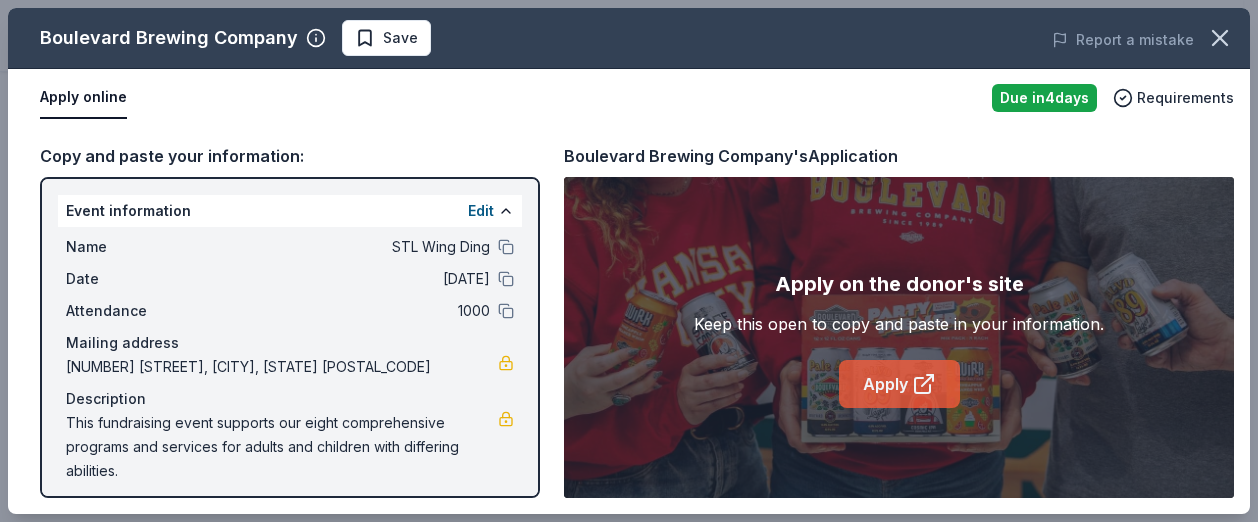 click on "Apply" at bounding box center [899, 384] 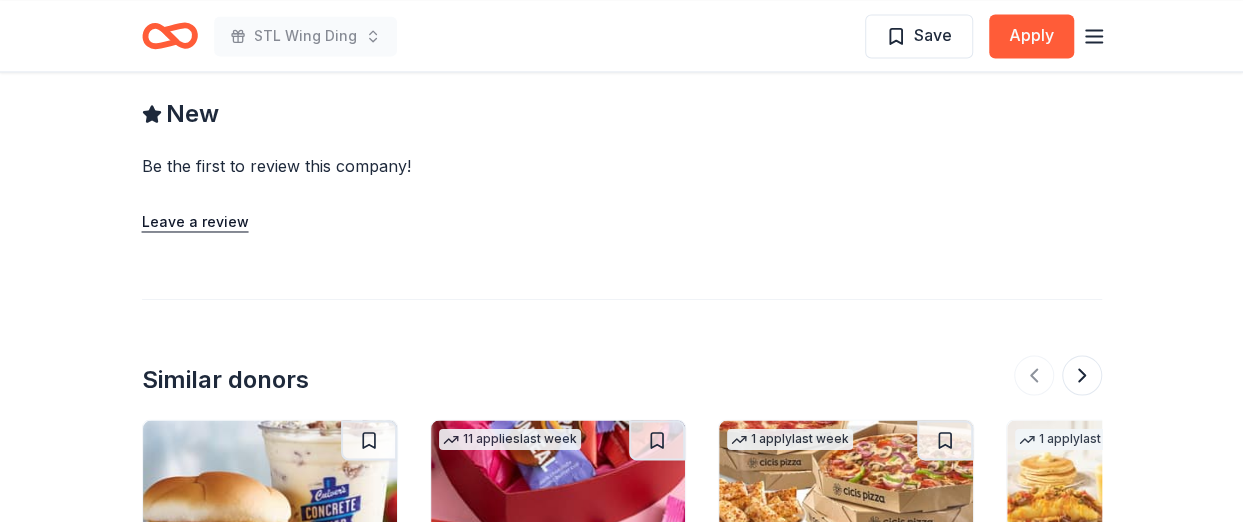 scroll, scrollTop: 1900, scrollLeft: 0, axis: vertical 